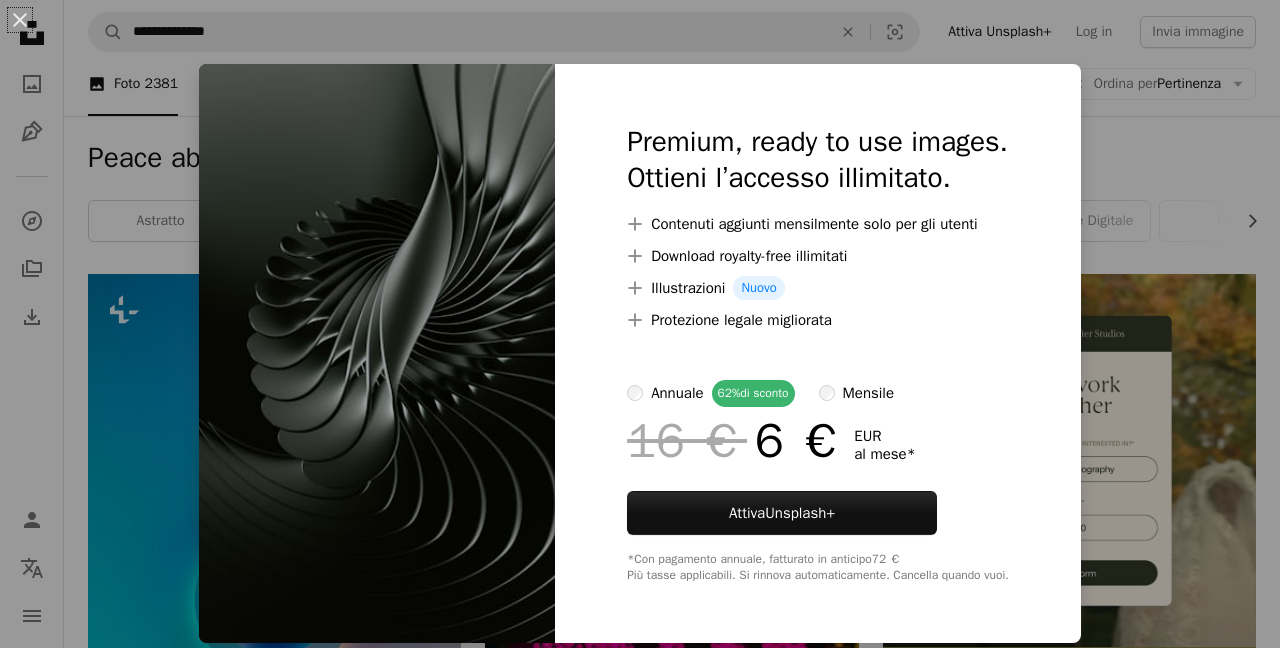 scroll, scrollTop: 2720, scrollLeft: 0, axis: vertical 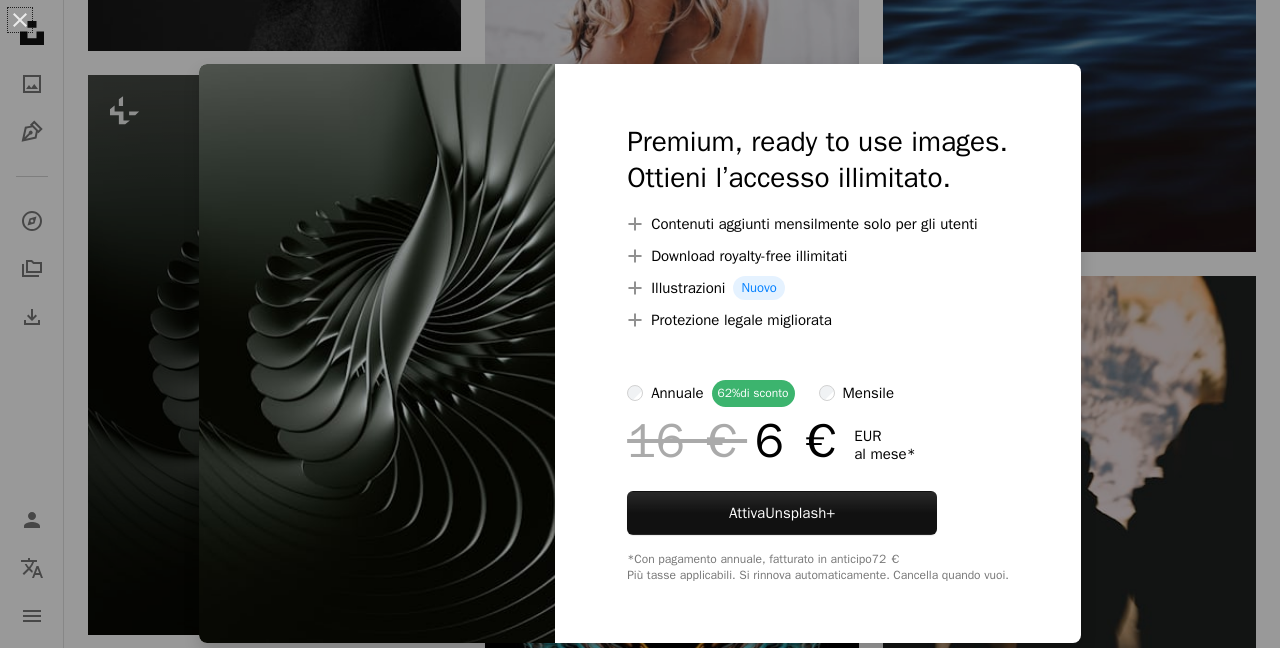 click on "An X shape Premium, ready to use images. Ottieni l’accesso illimitato. A plus sign Contenuti aggiunti mensilmente solo per gli utenti A plus sign Download royalty-free illimitati A plus sign Illustrazioni  Nuovo A plus sign Protezione legale migliorata annuale 62%  di sconto mensile 16 €   6 € EUR al mese * Attiva  Unsplash+ *Con pagamento annuale, fatturato in anticipo  72 € Più tasse applicabili. Si rinnova automaticamente. Cancella quando vuoi." at bounding box center [640, 324] 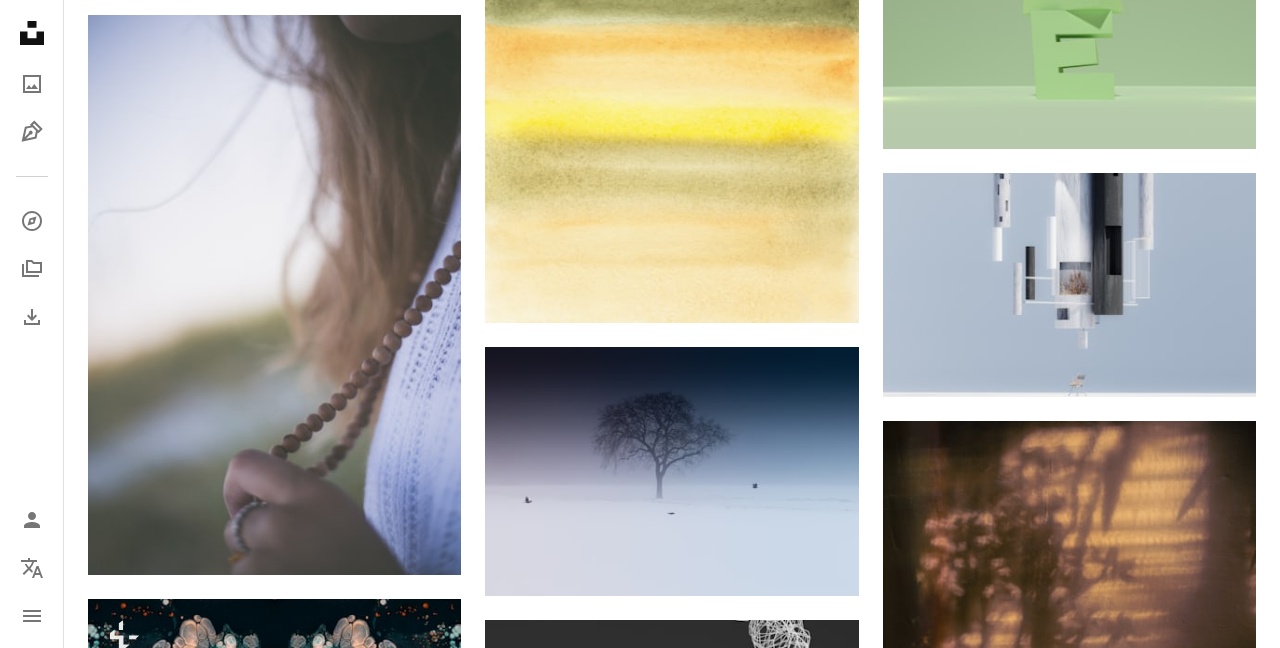 scroll, scrollTop: 1451, scrollLeft: 0, axis: vertical 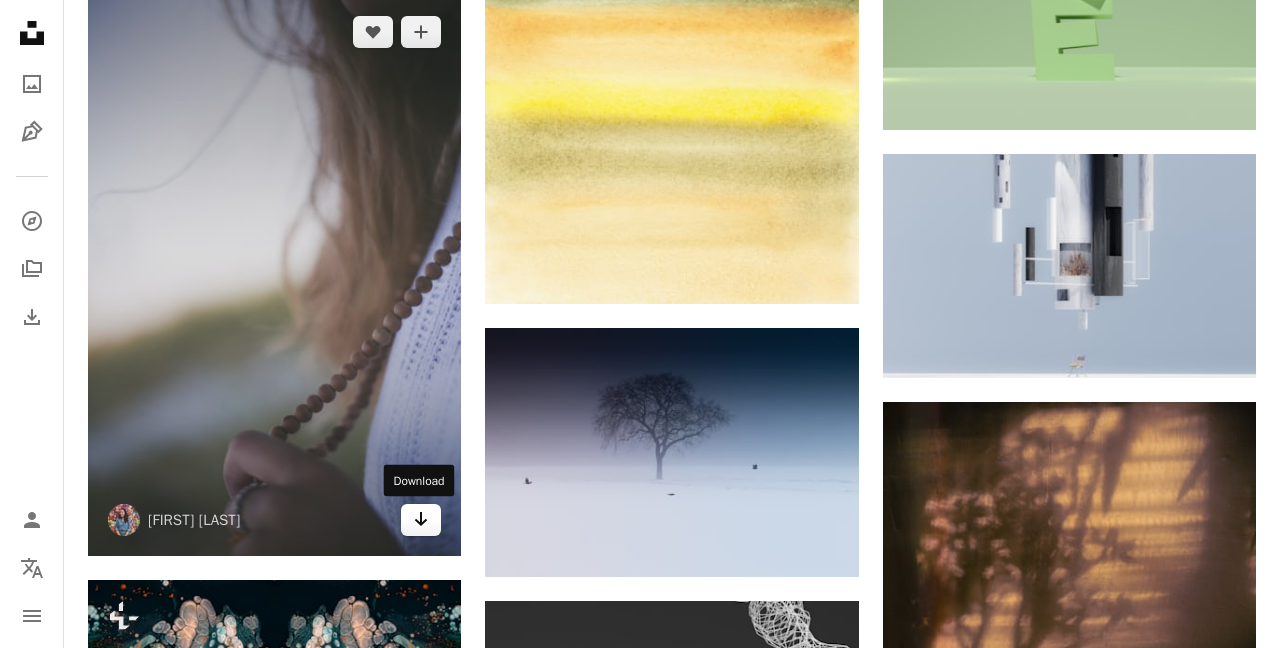 click on "Arrow pointing down" 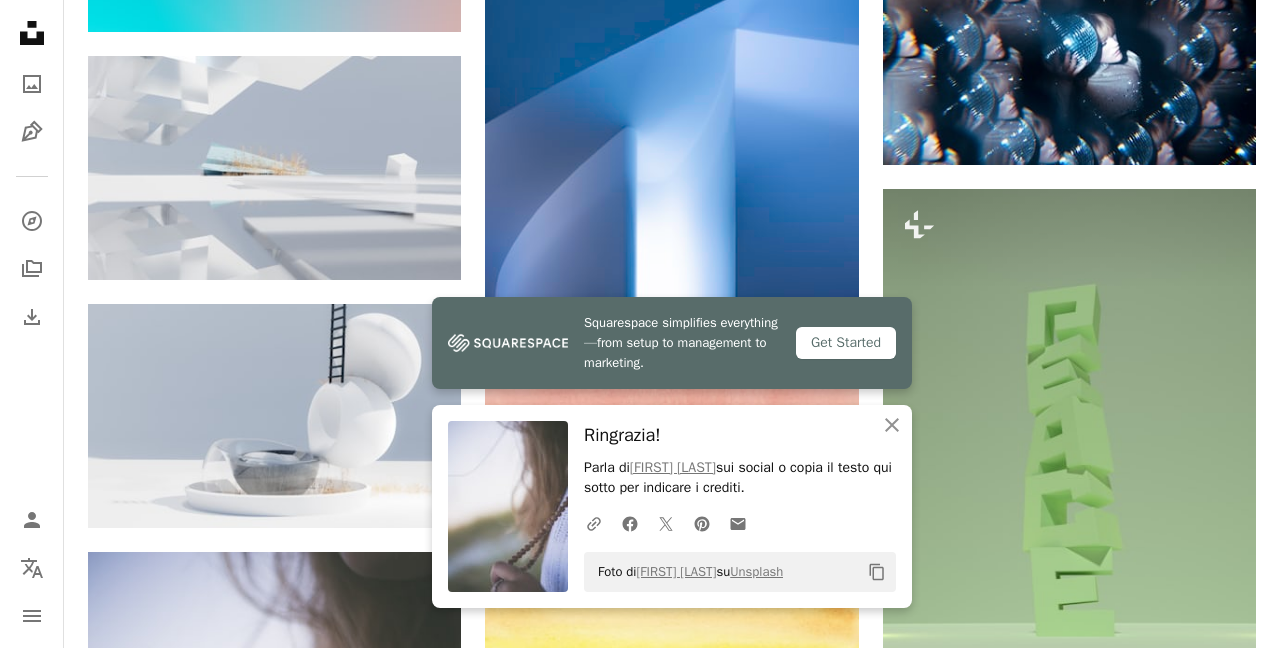 scroll, scrollTop: 904, scrollLeft: 0, axis: vertical 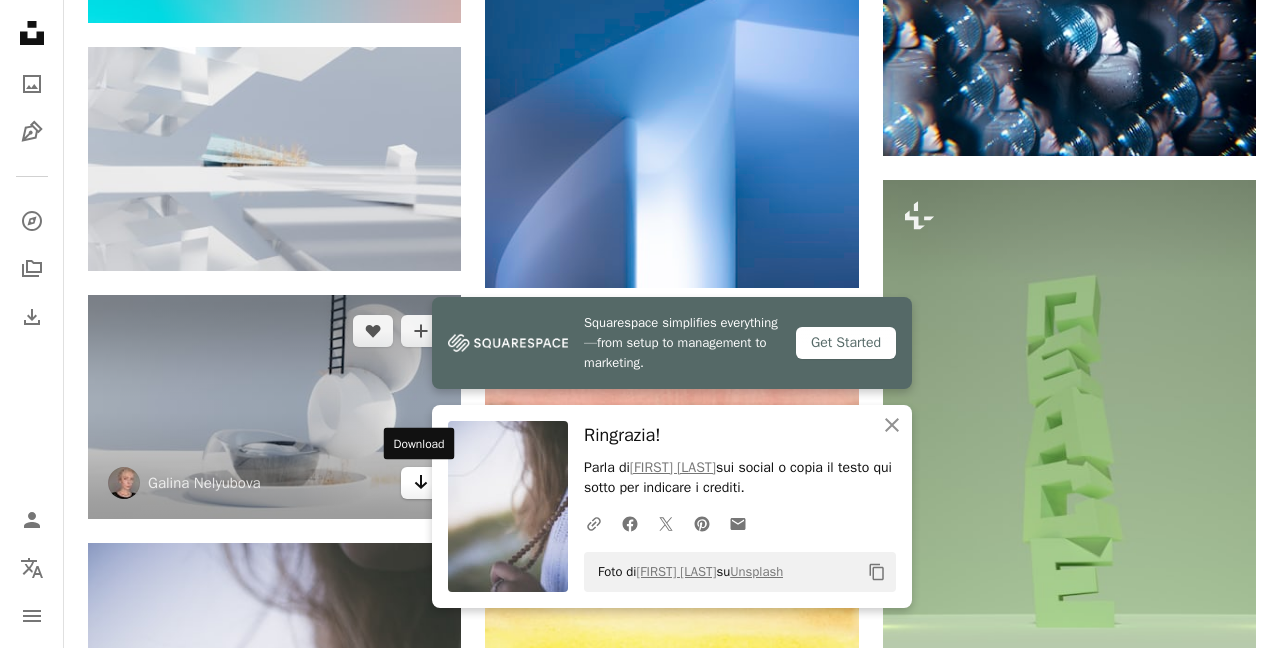 click 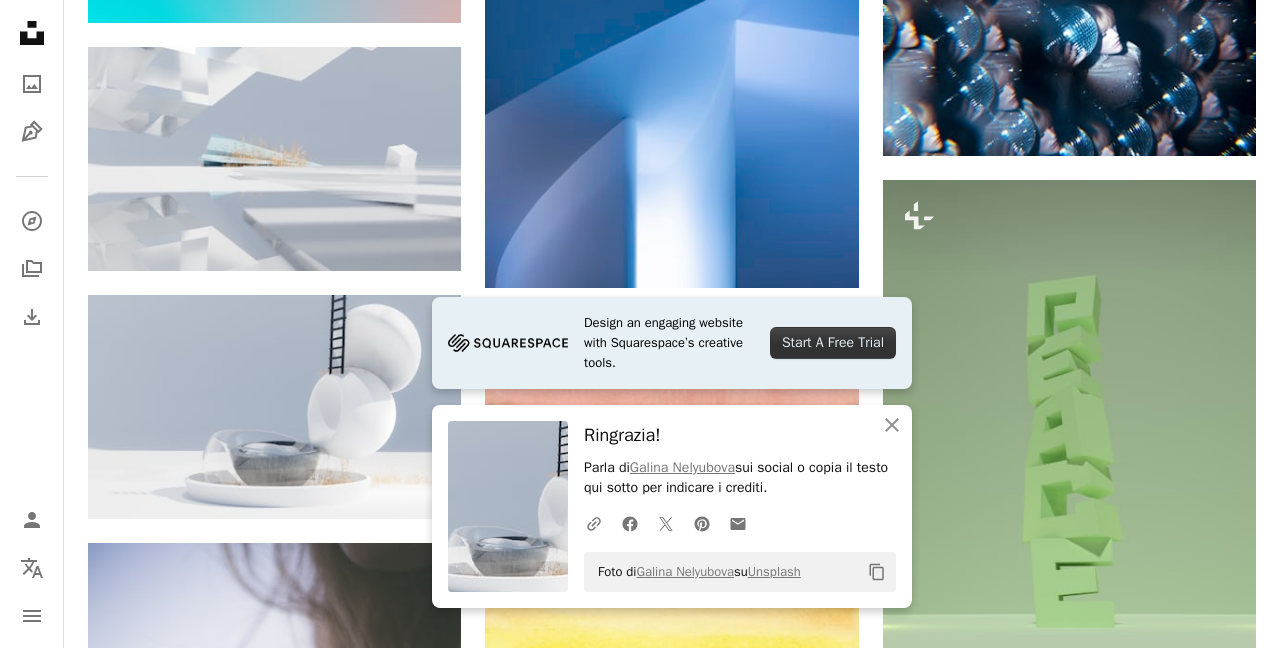 click at bounding box center [508, 506] 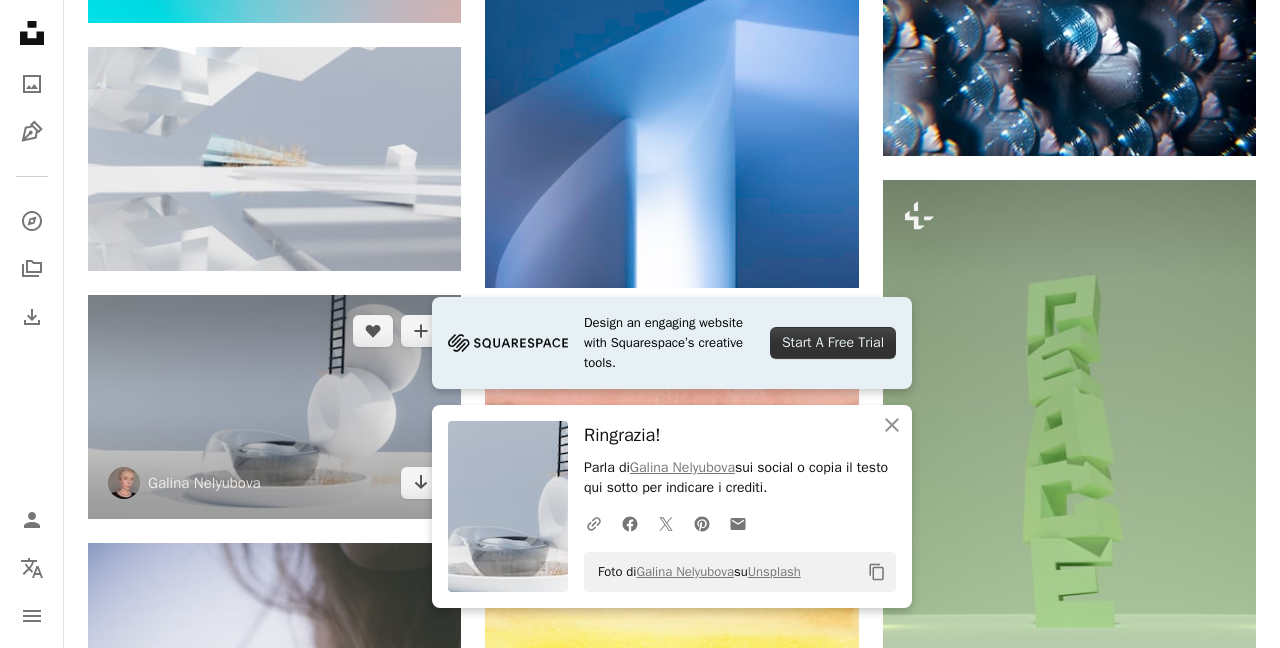 click at bounding box center [274, 407] 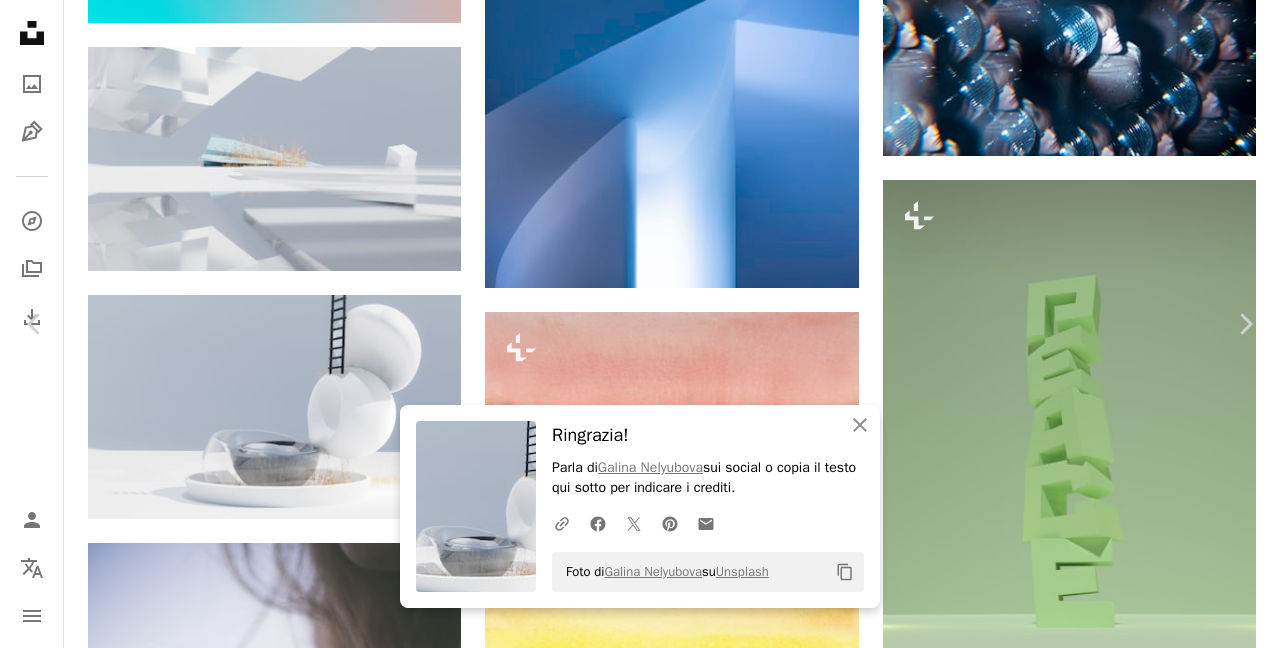 click on "Scarica gratuitamente" at bounding box center [1057, 5783] 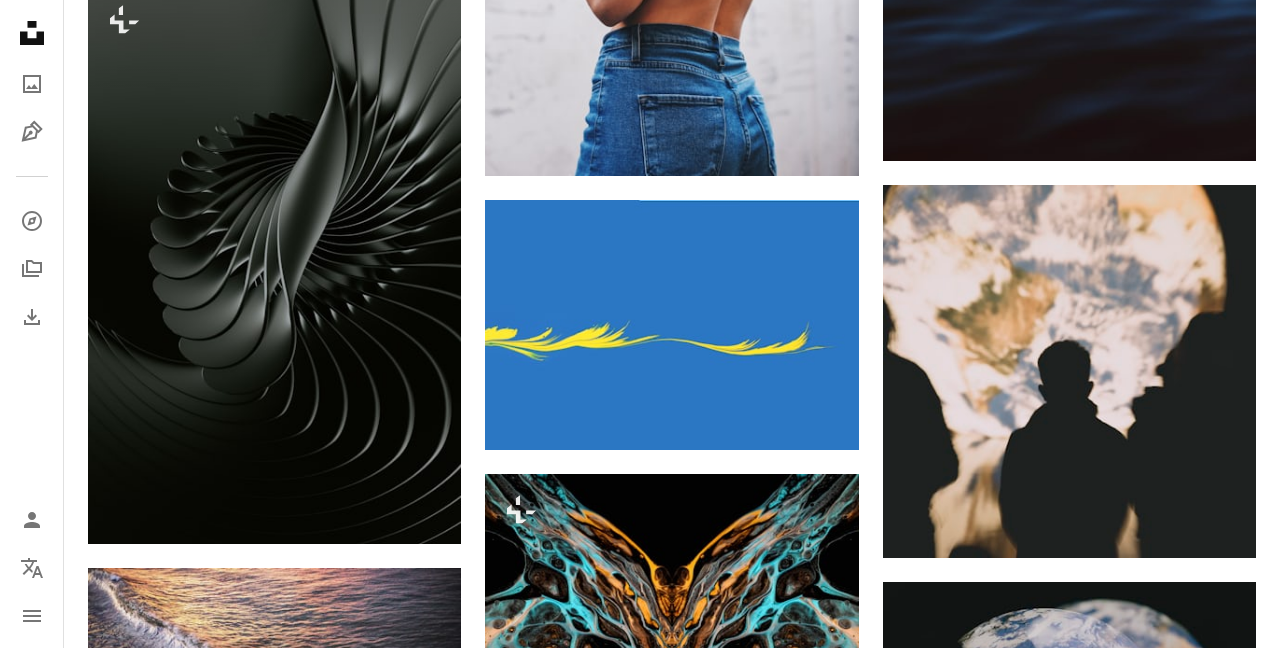 scroll, scrollTop: 2581, scrollLeft: 0, axis: vertical 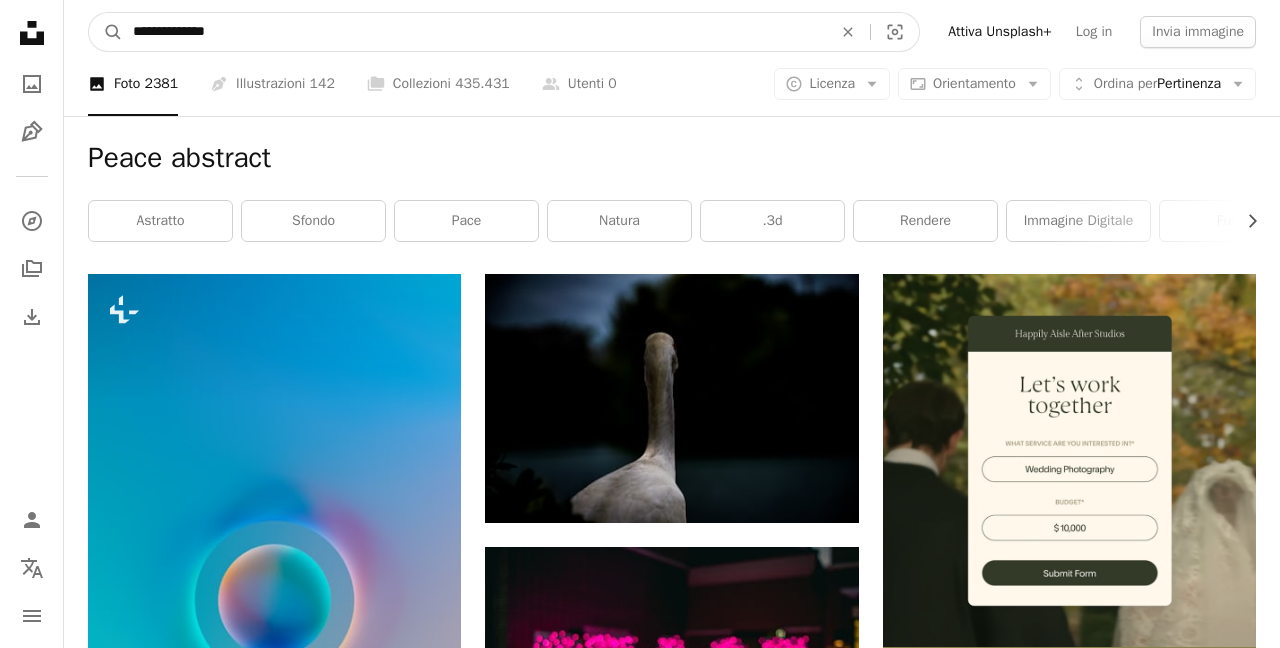 drag, startPoint x: 176, startPoint y: 35, endPoint x: 112, endPoint y: 35, distance: 64 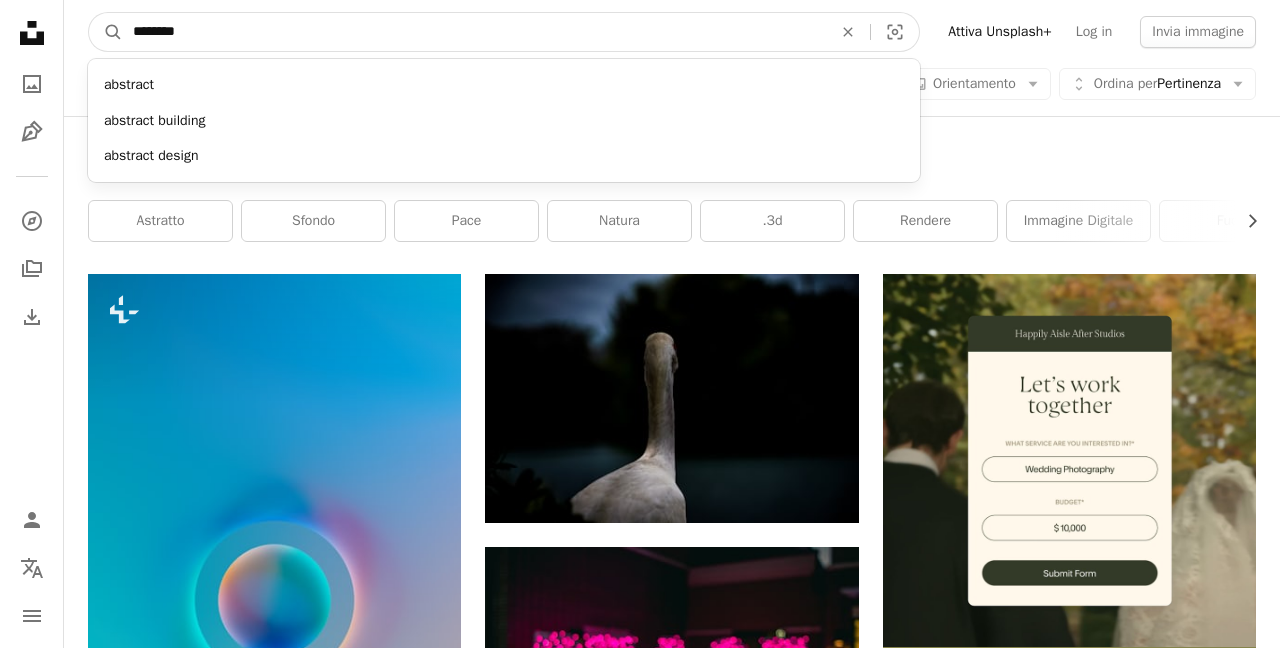 click on "********" at bounding box center (474, 32) 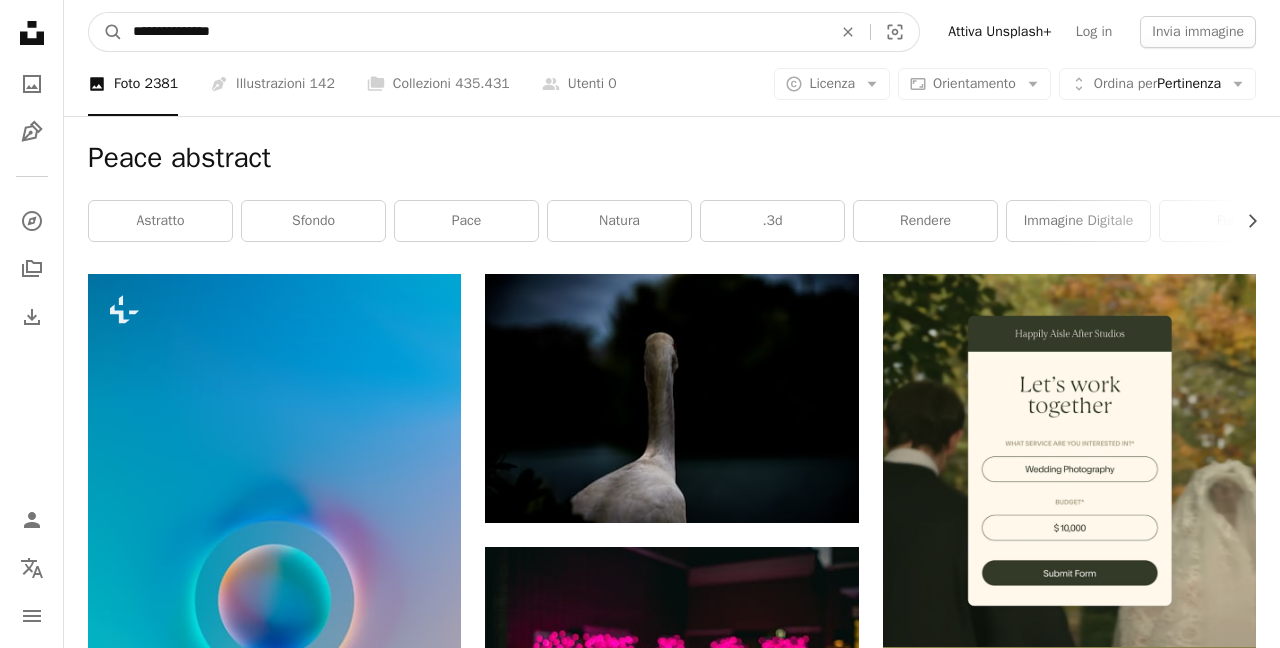 type on "**********" 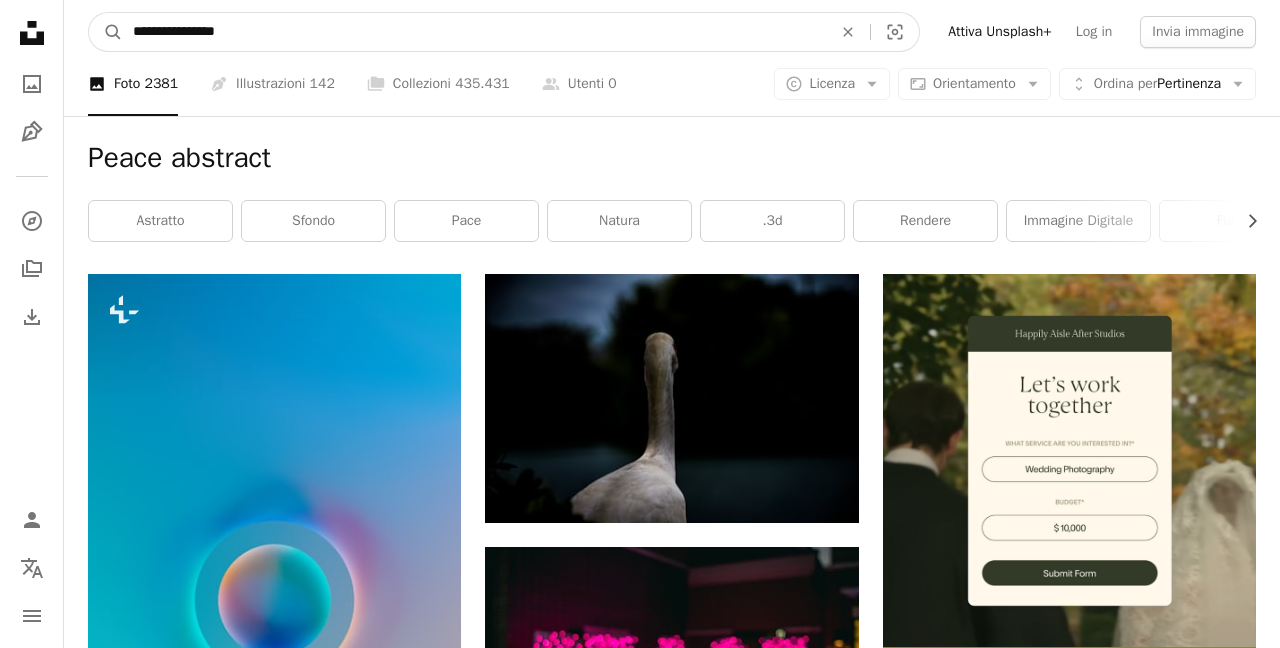 click on "A magnifying glass" at bounding box center (106, 32) 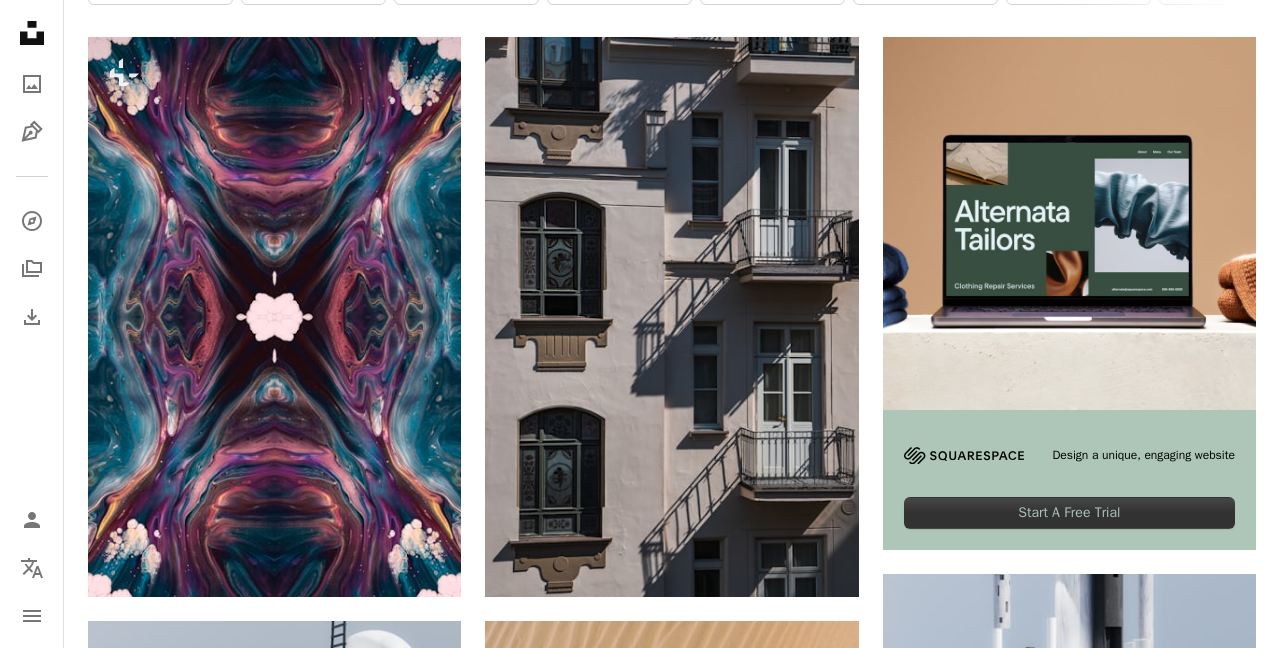 scroll, scrollTop: 0, scrollLeft: 0, axis: both 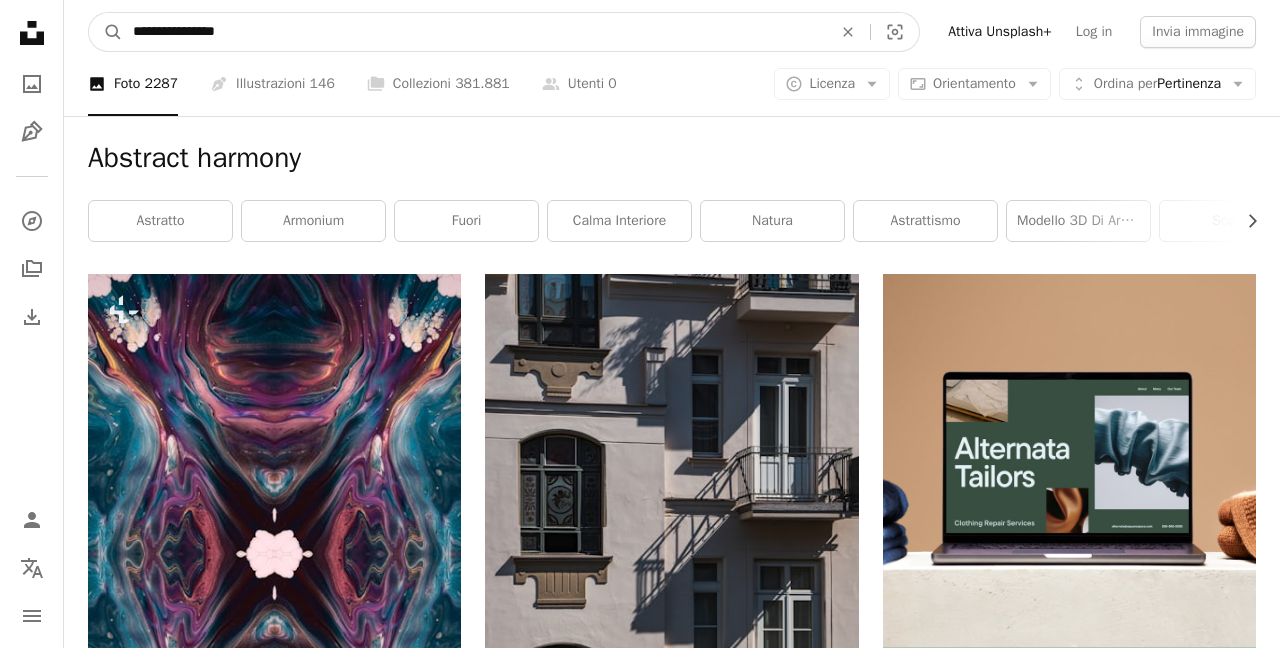 drag, startPoint x: 254, startPoint y: 34, endPoint x: 94, endPoint y: 34, distance: 160 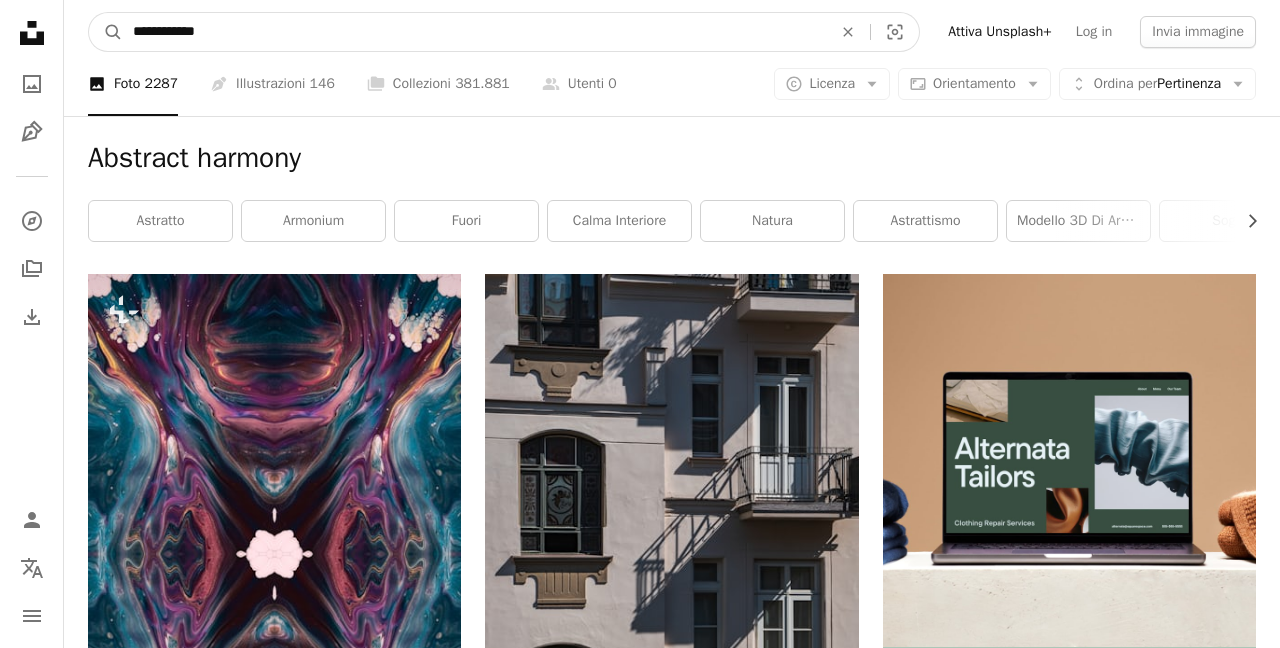 type on "**********" 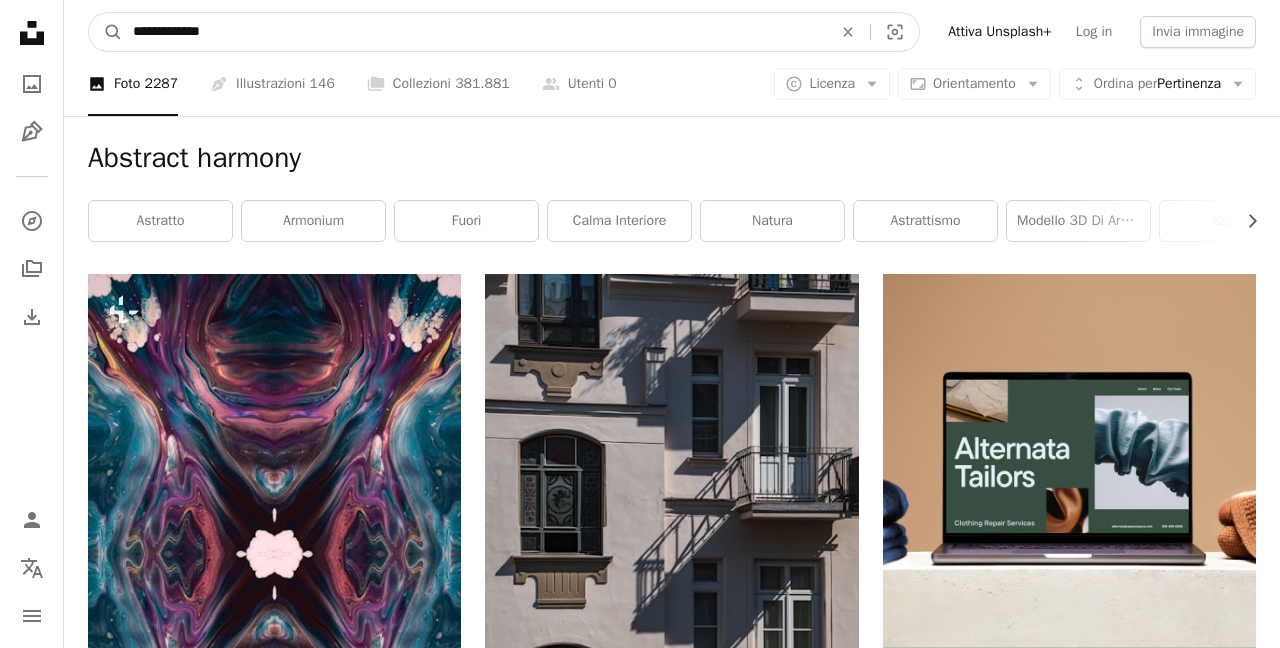 click on "A magnifying glass" at bounding box center (106, 32) 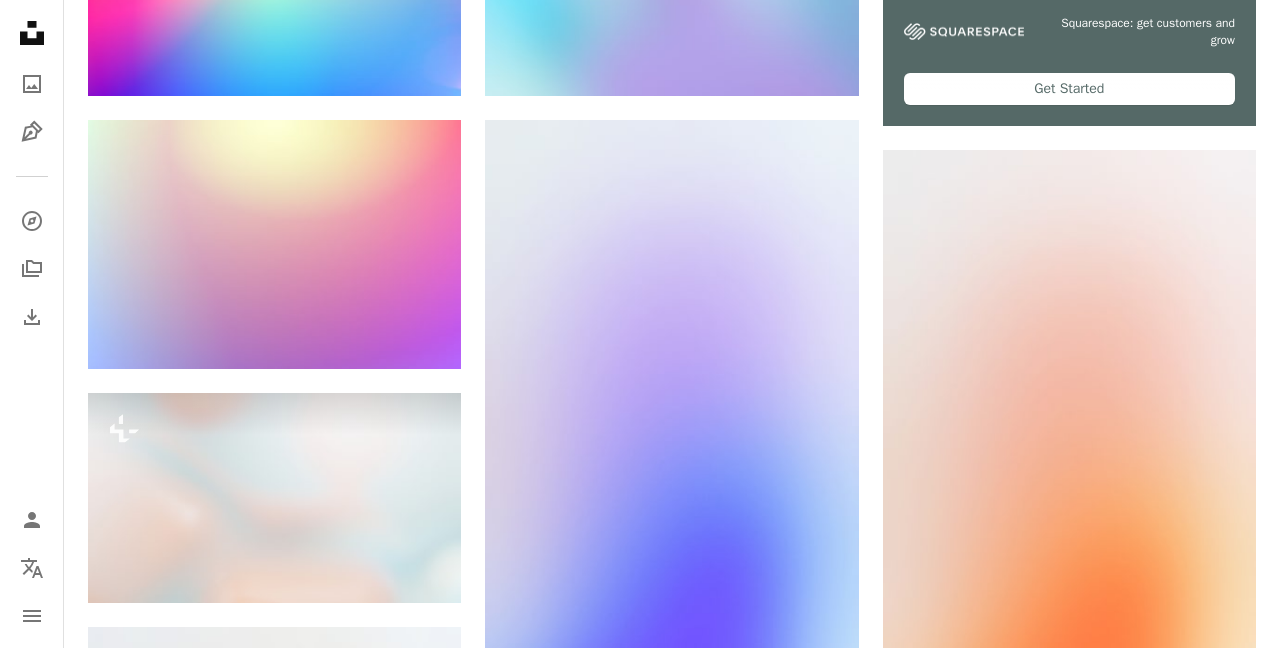 scroll, scrollTop: 0, scrollLeft: 0, axis: both 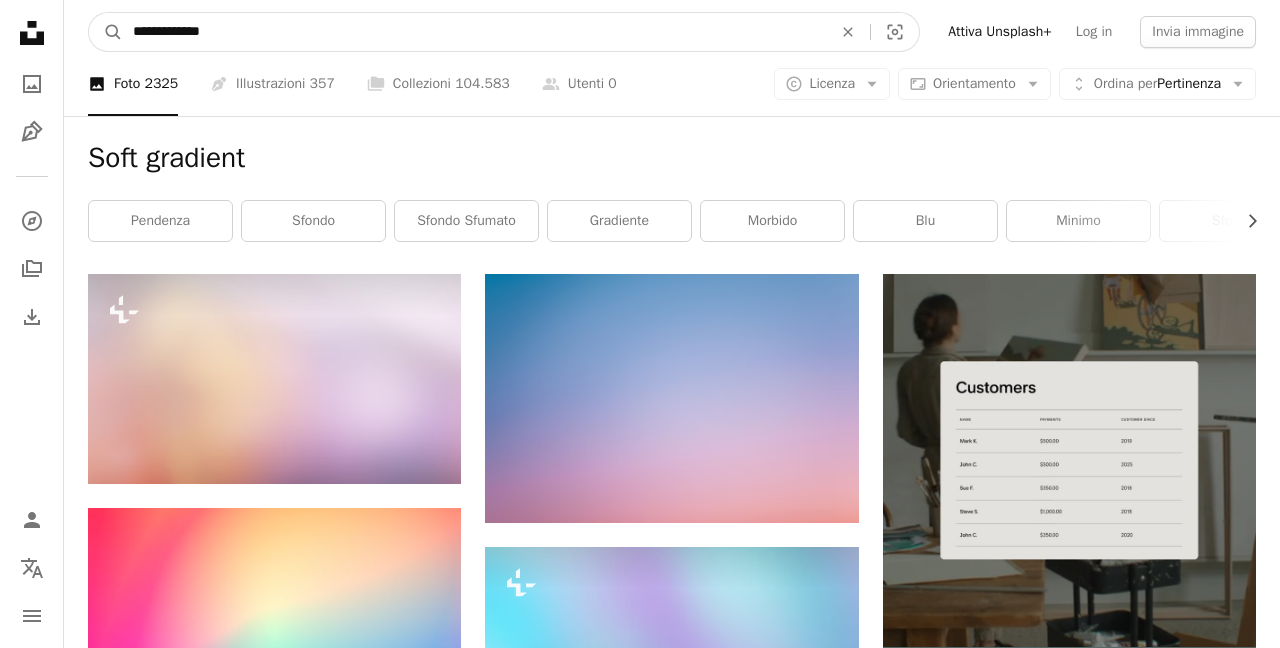 drag, startPoint x: 220, startPoint y: 31, endPoint x: 123, endPoint y: 28, distance: 97.04638 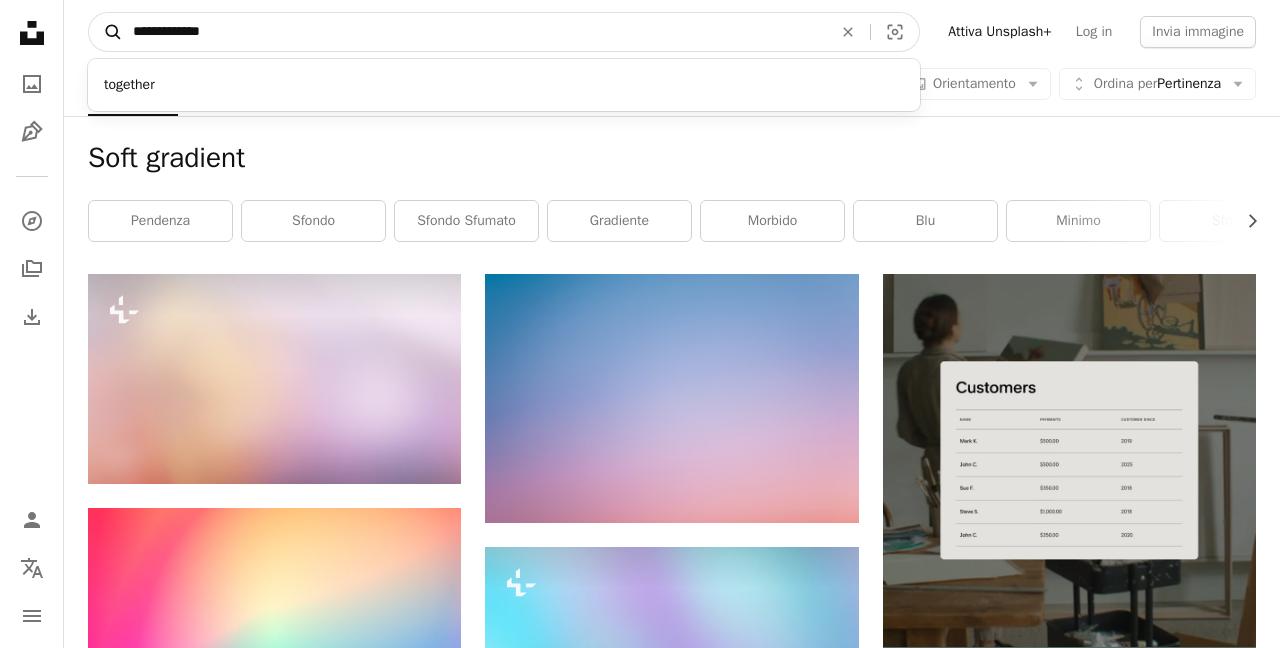 type on "**********" 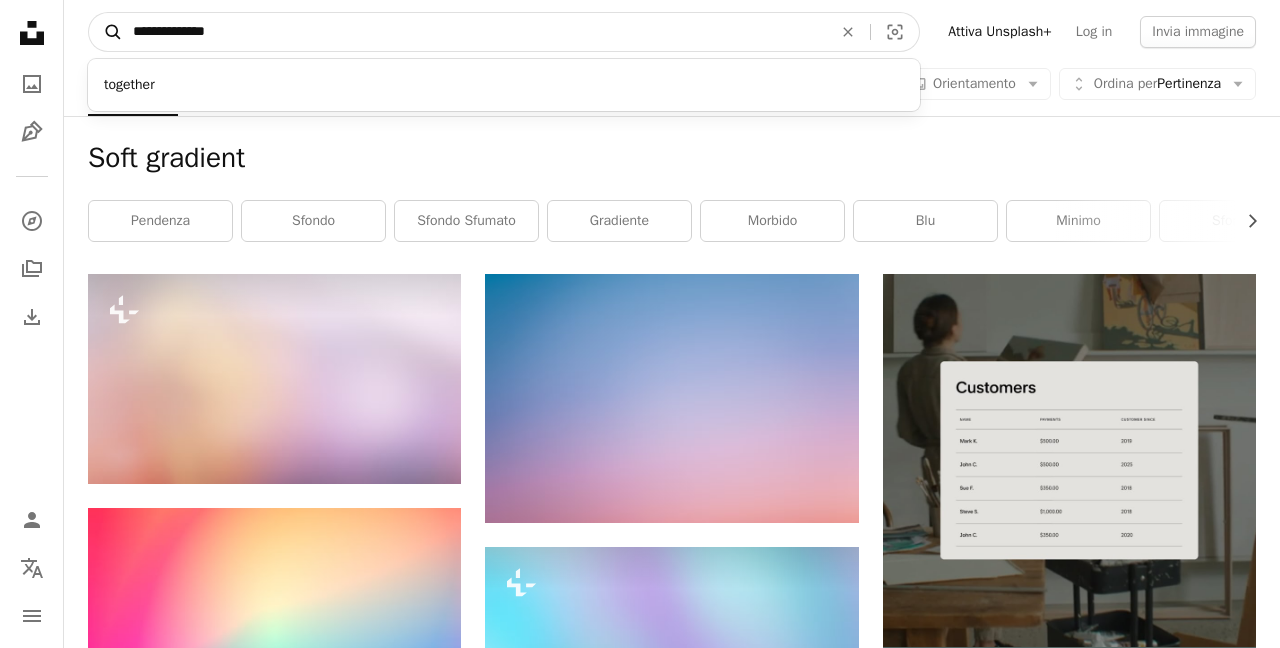 click on "A magnifying glass" at bounding box center [106, 32] 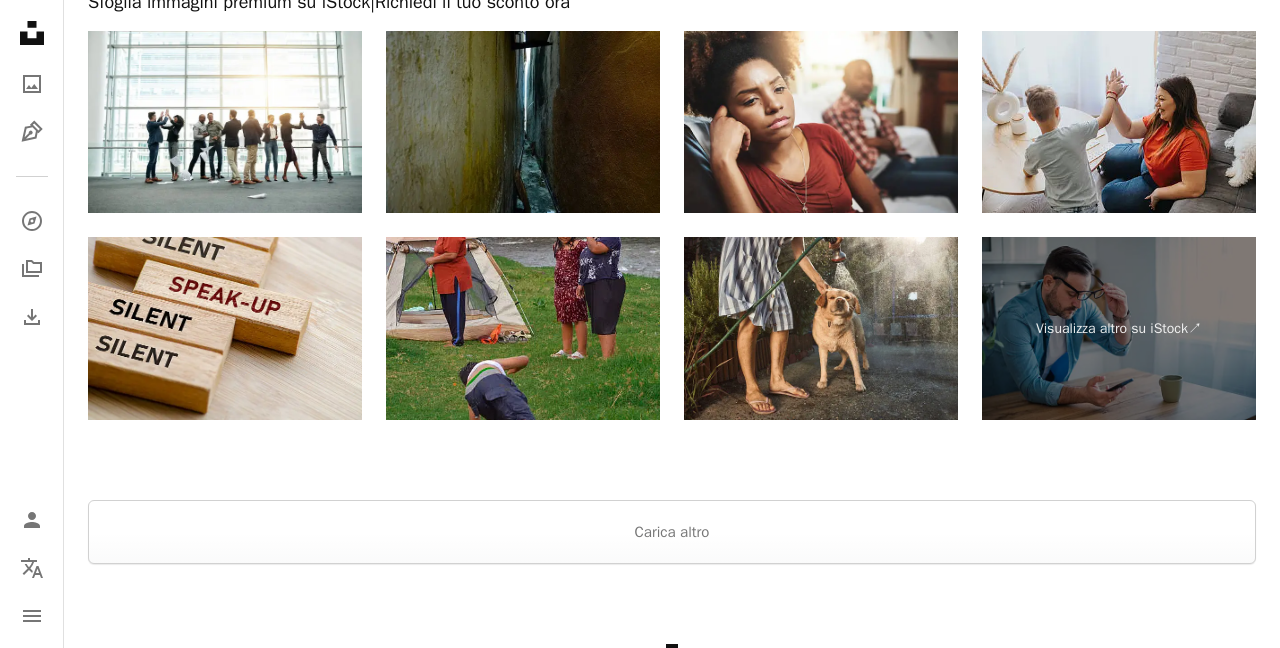 scroll, scrollTop: 3644, scrollLeft: 0, axis: vertical 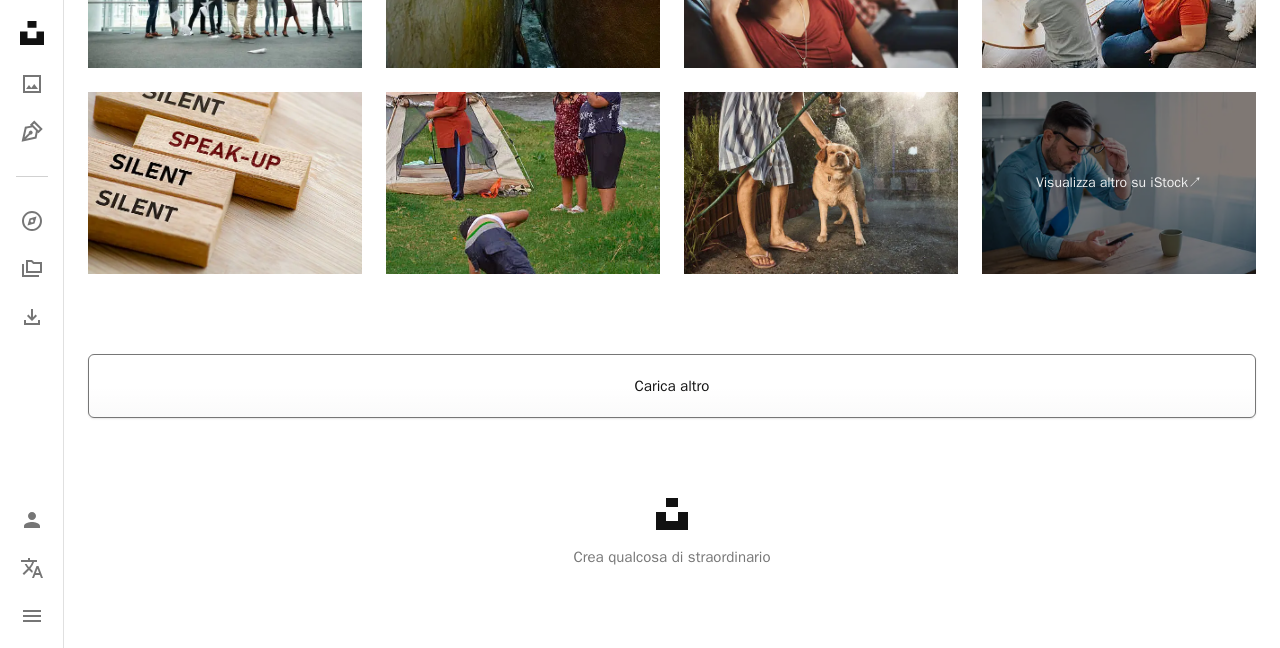 click on "Carica altro" at bounding box center (672, 386) 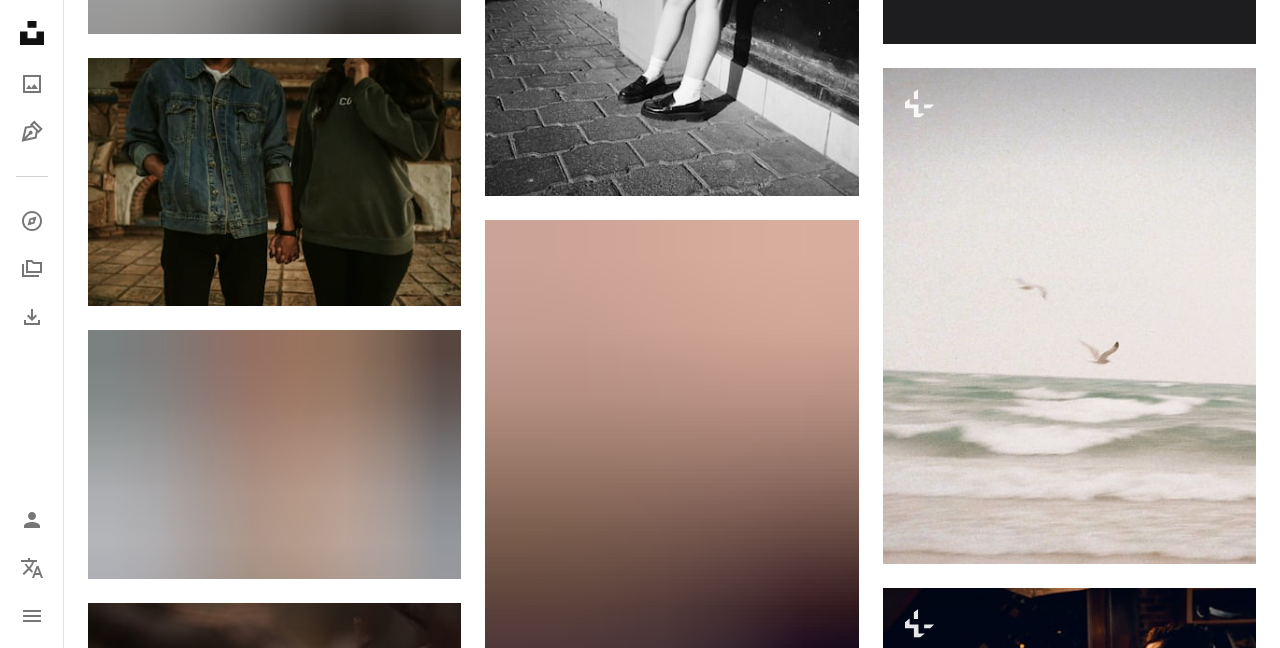 scroll, scrollTop: 18797, scrollLeft: 0, axis: vertical 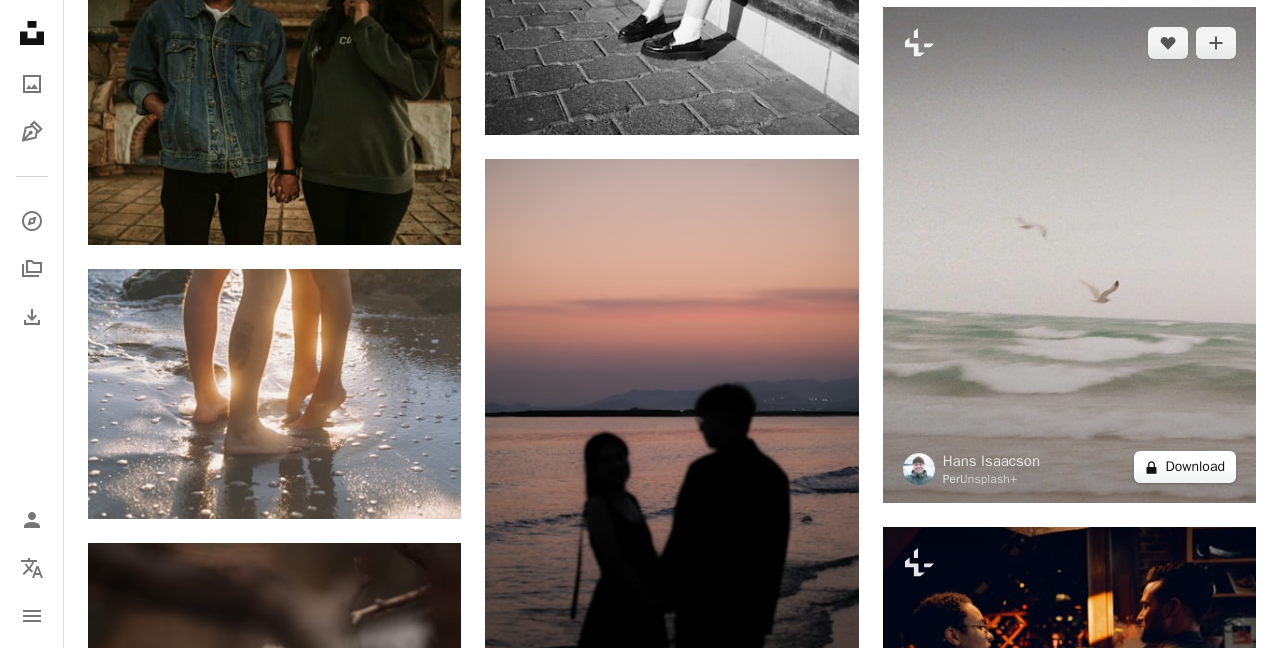 click on "A lock   Download" at bounding box center (1185, 467) 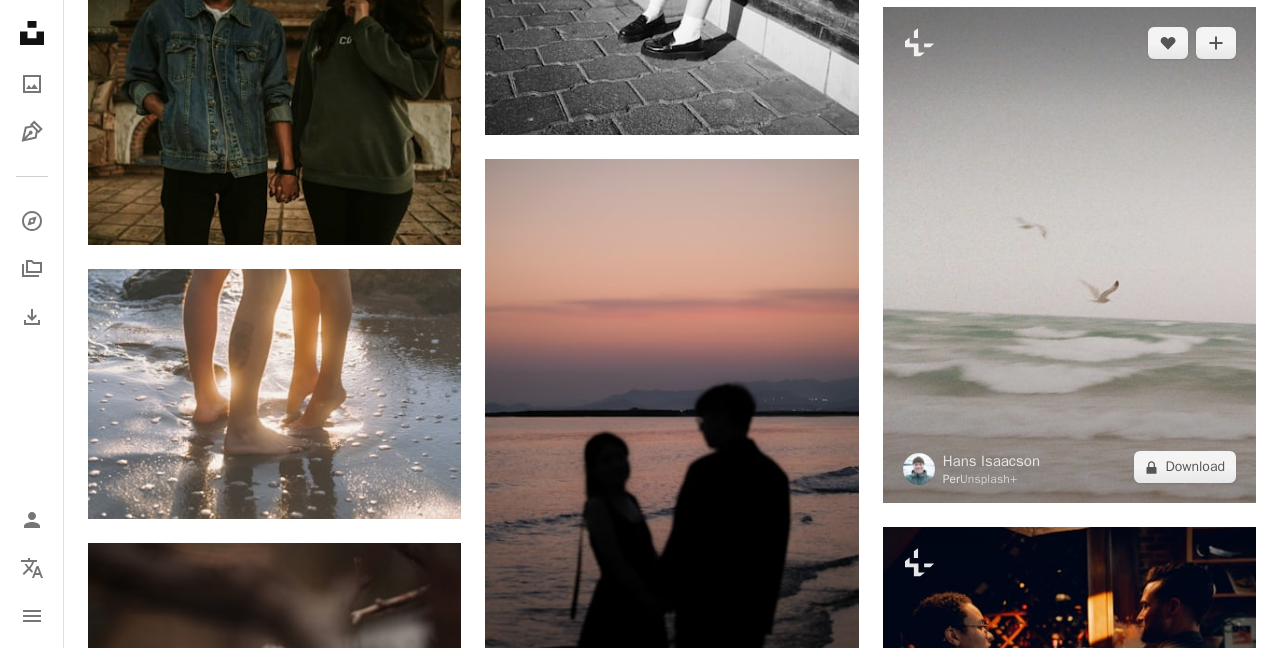 click on "An X shape Premium, ready to use images. Ottieni l’accesso illimitato. A plus sign Contenuti aggiunti mensilmente solo per gli utenti A plus sign Download royalty-free illimitati A plus sign Illustrazioni  Nuovo A plus sign Protezione legale migliorata annuale 62%  di sconto mensile 16 €   6 € EUR al mese * Attiva  Unsplash+ *Con pagamento annuale, fatturato in anticipo  72 € Più tasse applicabili. Si rinnova automaticamente. Cancella quando vuoi." at bounding box center (640, 4232) 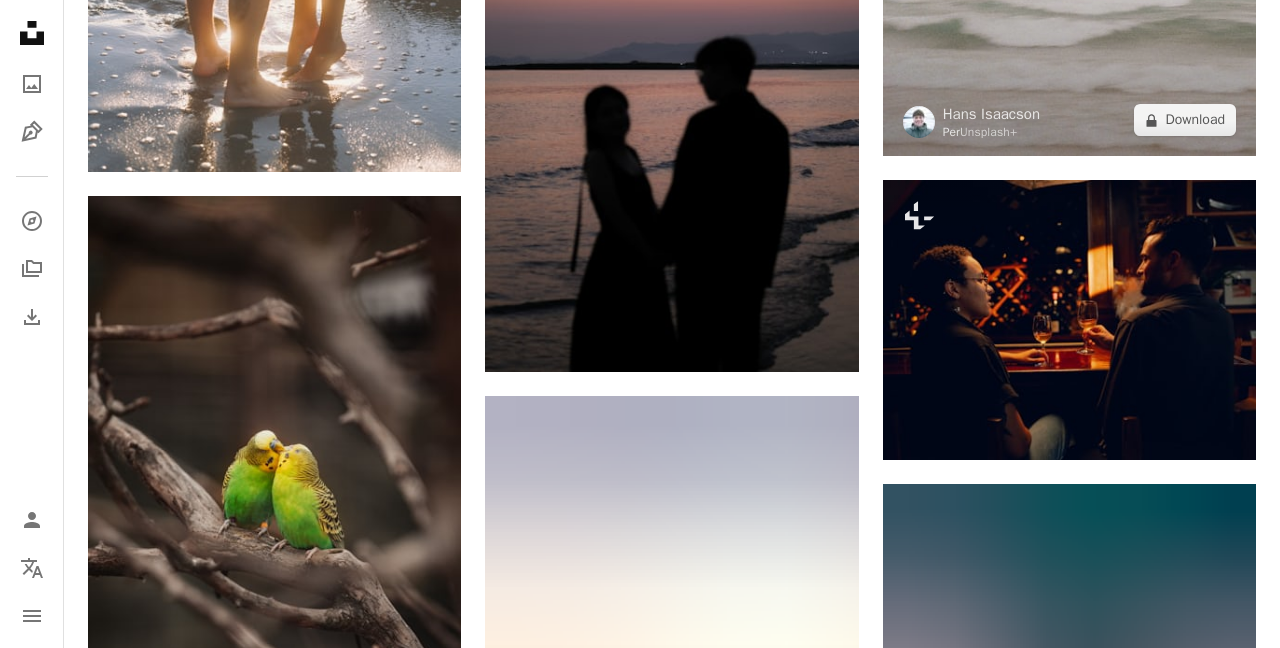 scroll, scrollTop: 19130, scrollLeft: 0, axis: vertical 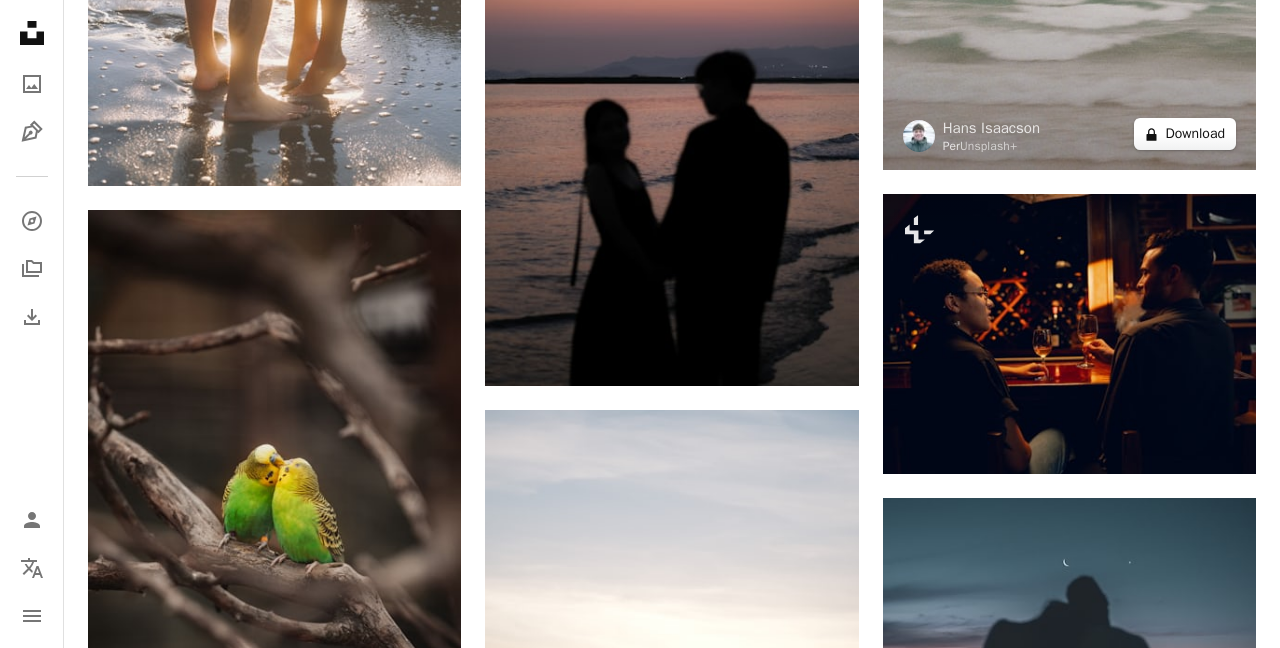 click on "A lock" 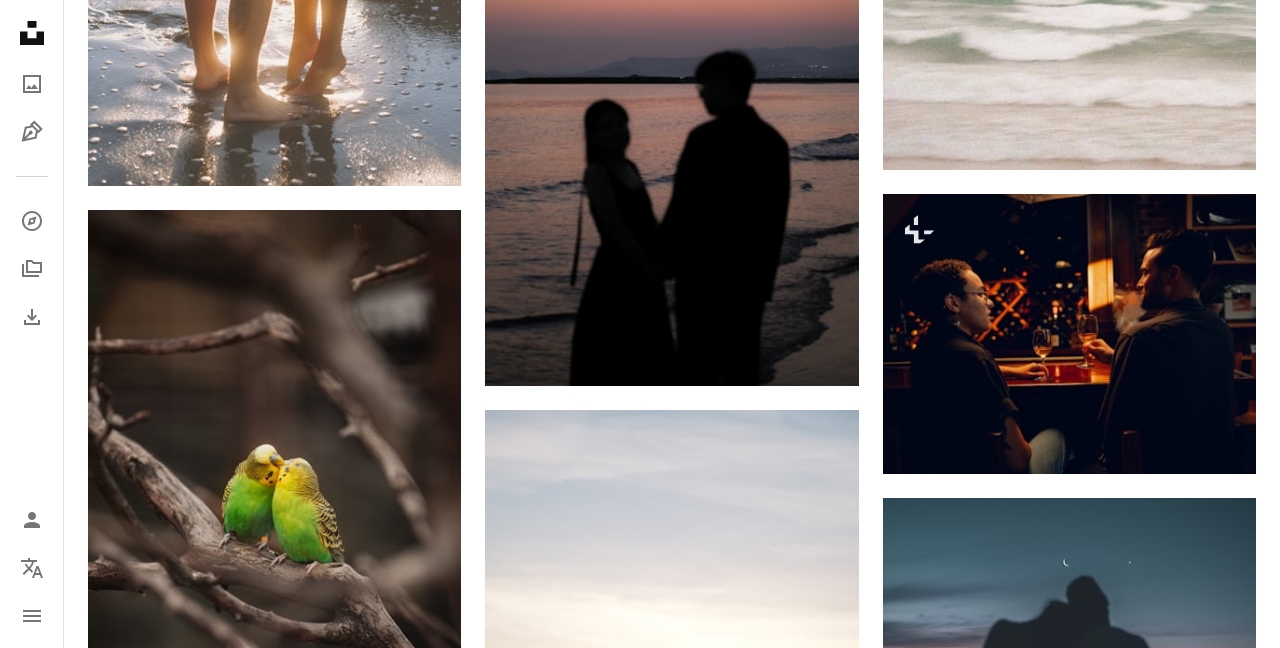 click on "An X shape Premium, ready to use images. Ottieni l’accesso illimitato. A plus sign Contenuti aggiunti mensilmente solo per gli utenti A plus sign Download royalty-free illimitati A plus sign Illustrazioni  Nuovo A plus sign Protezione legale migliorata annuale 62%  di sconto mensile 16 €   6 € EUR al mese * Attiva  Unsplash+ *Con pagamento annuale, fatturato in anticipo  72 € Più tasse applicabili. Si rinnova automaticamente. Cancella quando vuoi." at bounding box center [640, 3899] 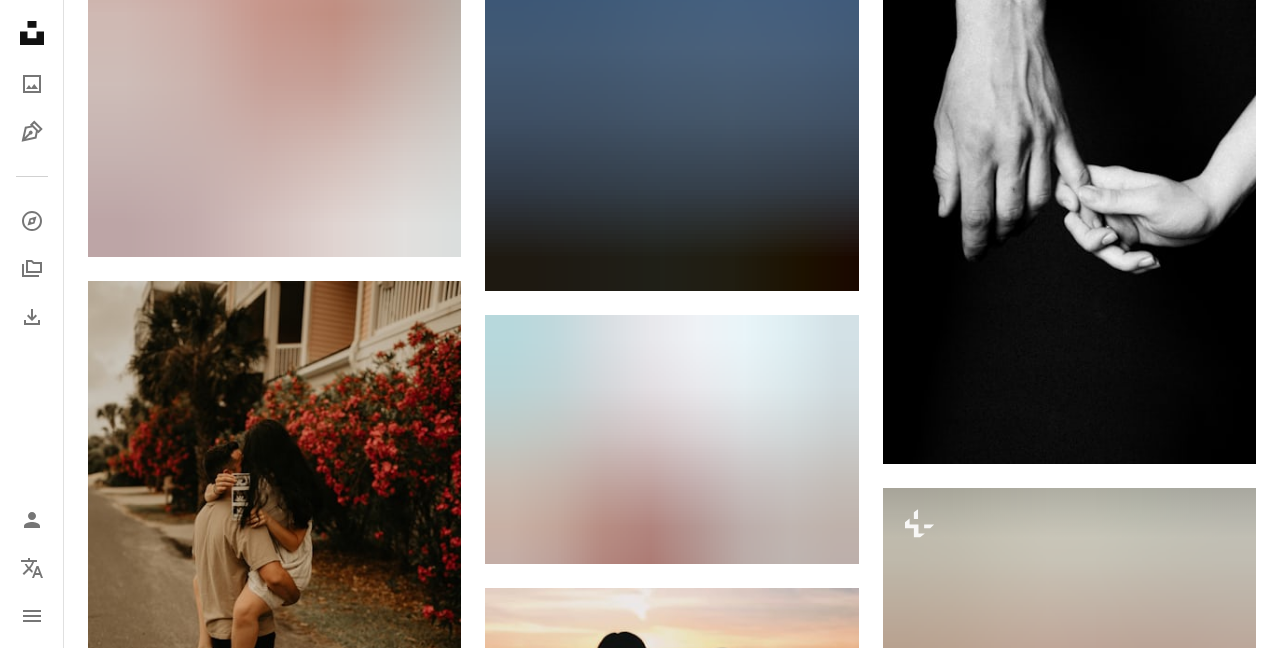 scroll, scrollTop: 24828, scrollLeft: 0, axis: vertical 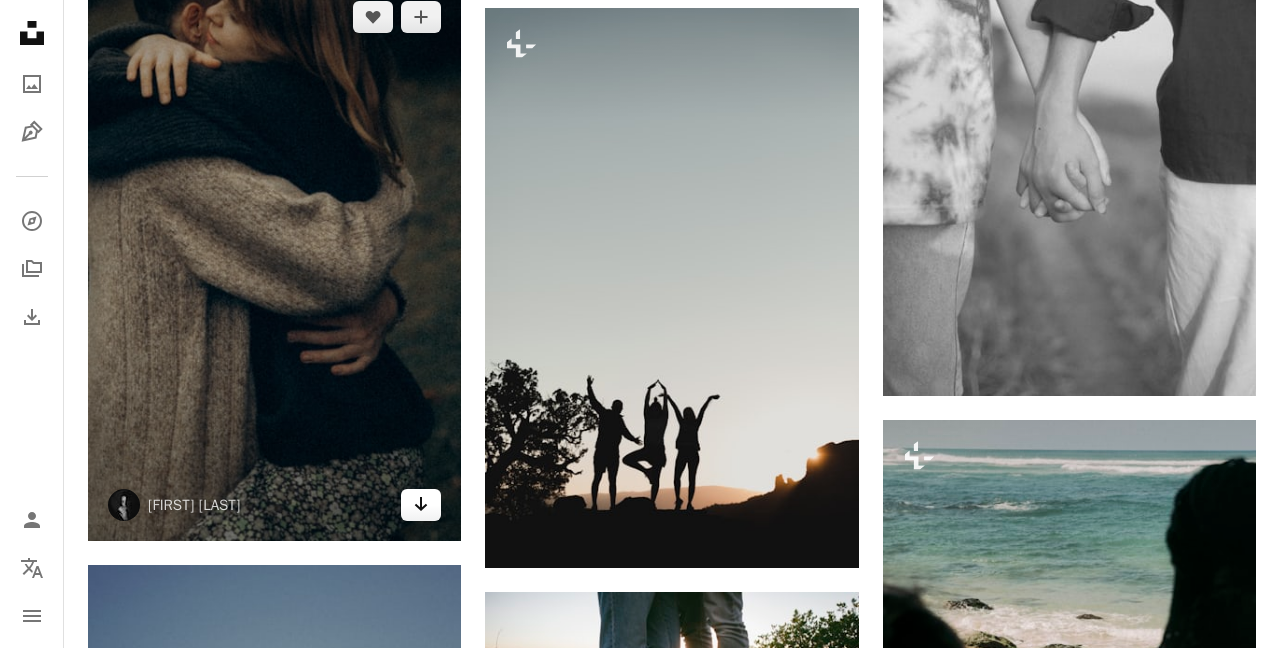 click on "Arrow pointing down" 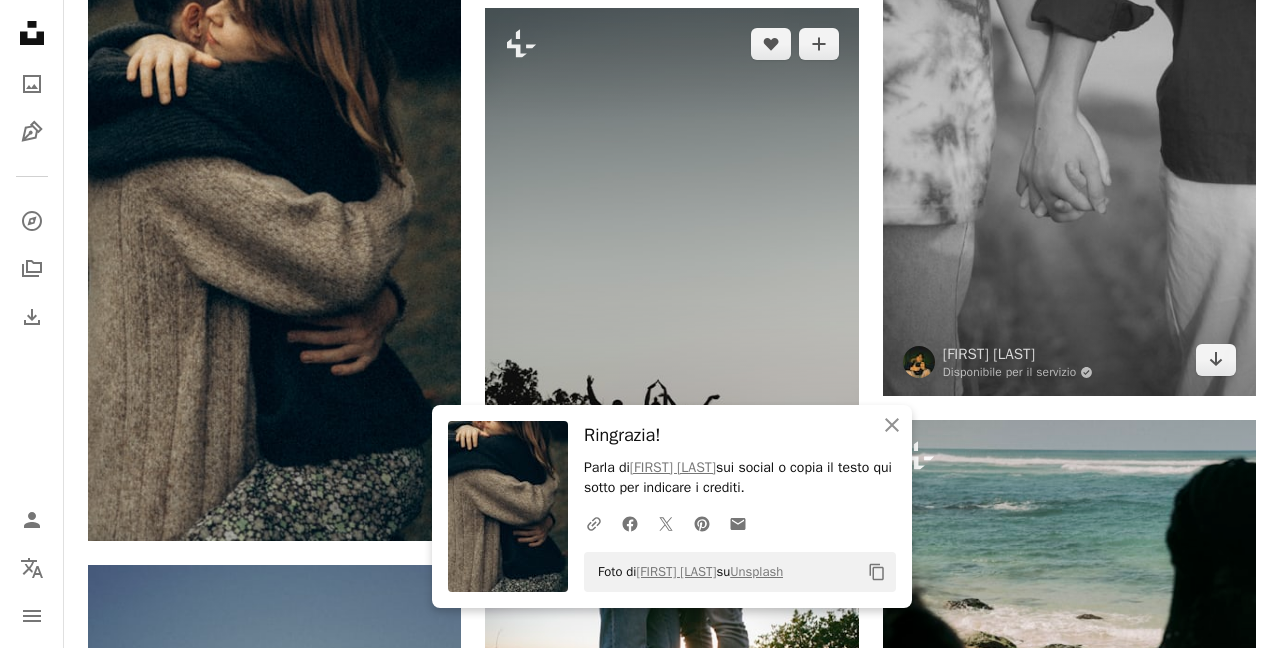 click at bounding box center (671, 288) 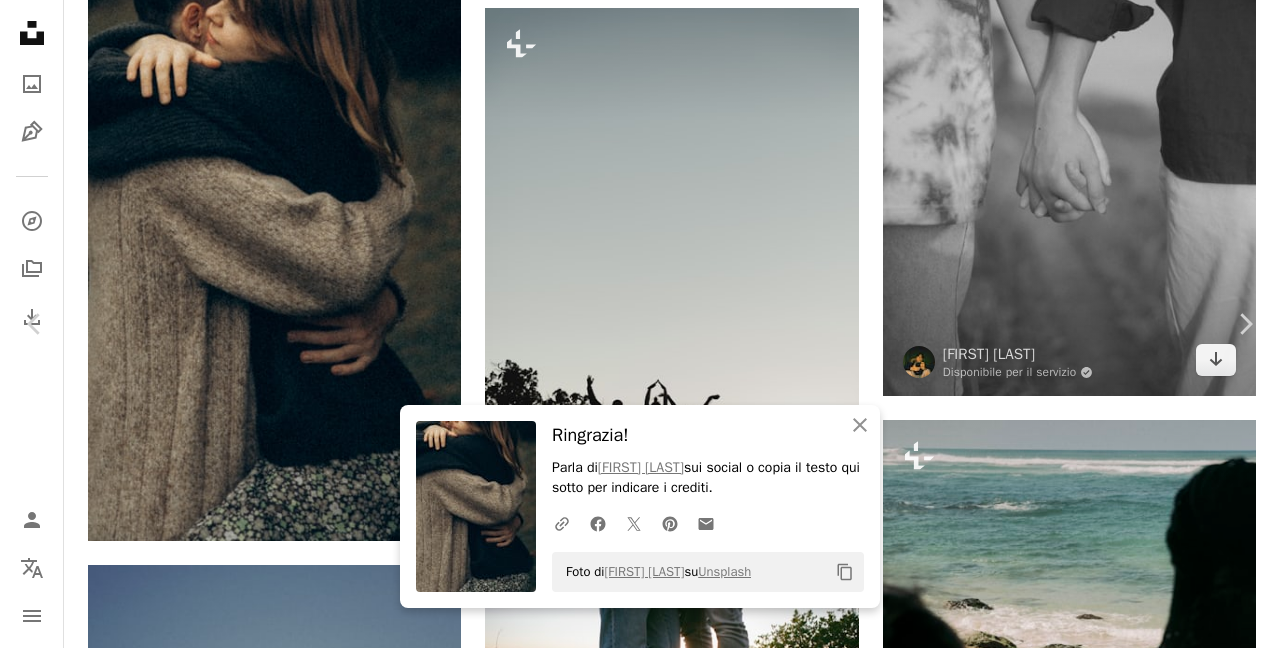 click on "An X shape" at bounding box center (20, 20) 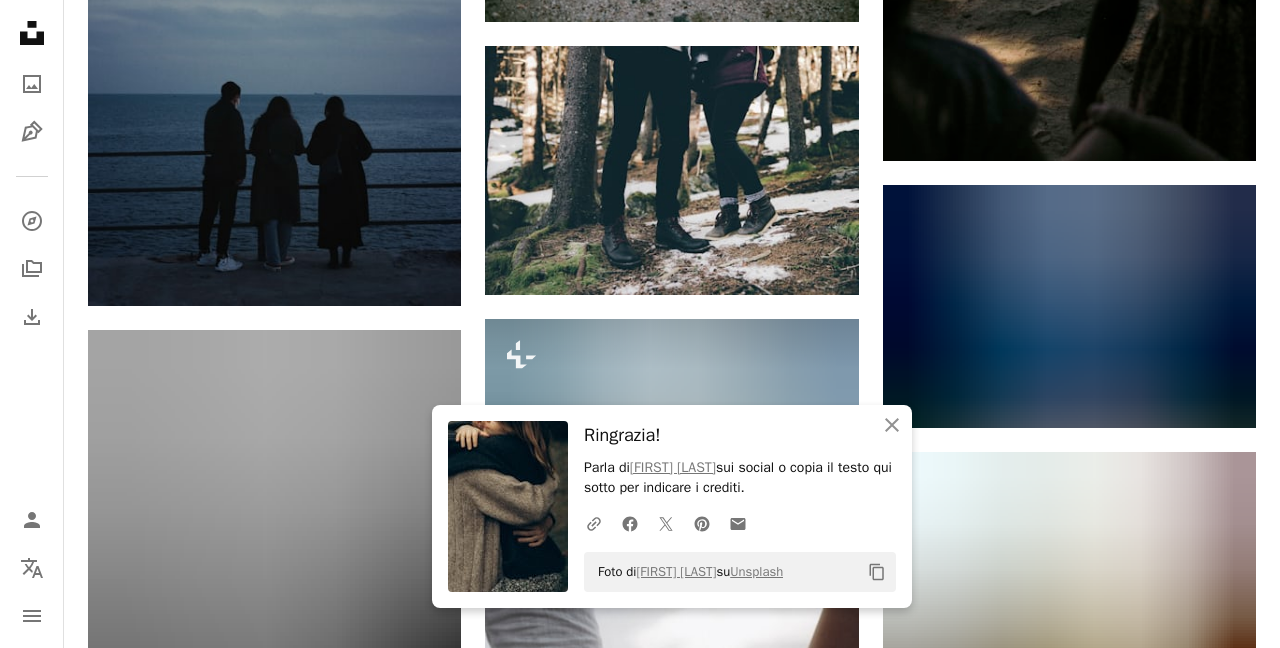 scroll, scrollTop: 26529, scrollLeft: 0, axis: vertical 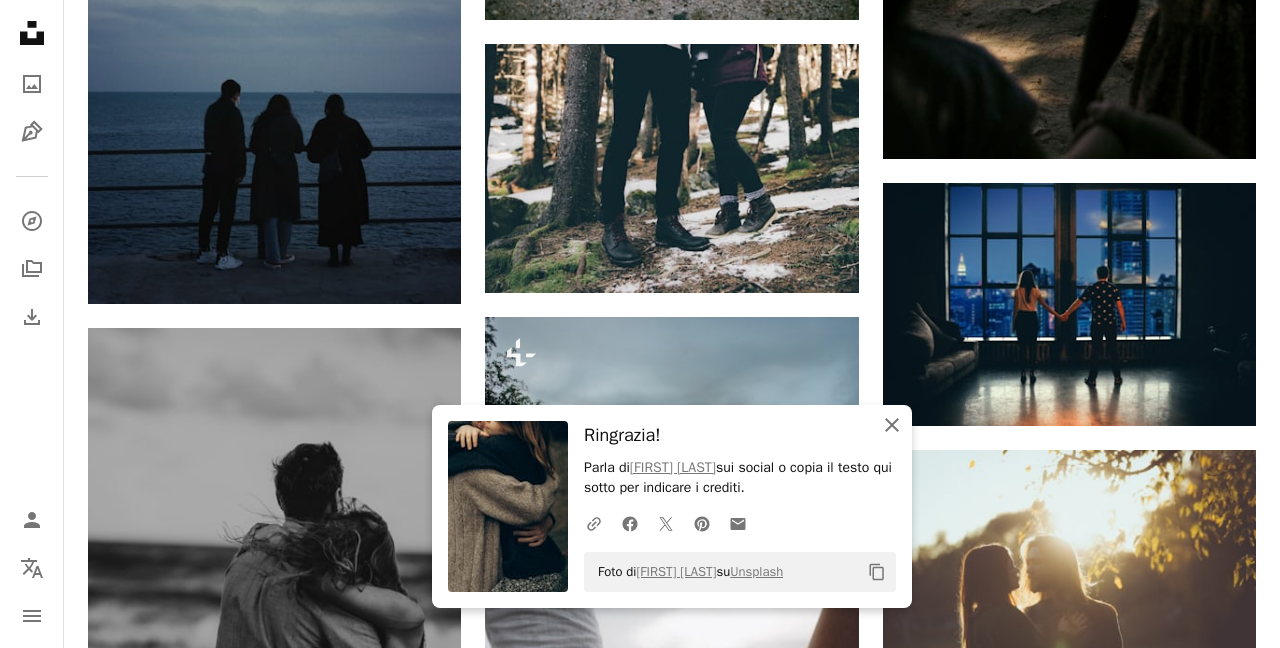 click 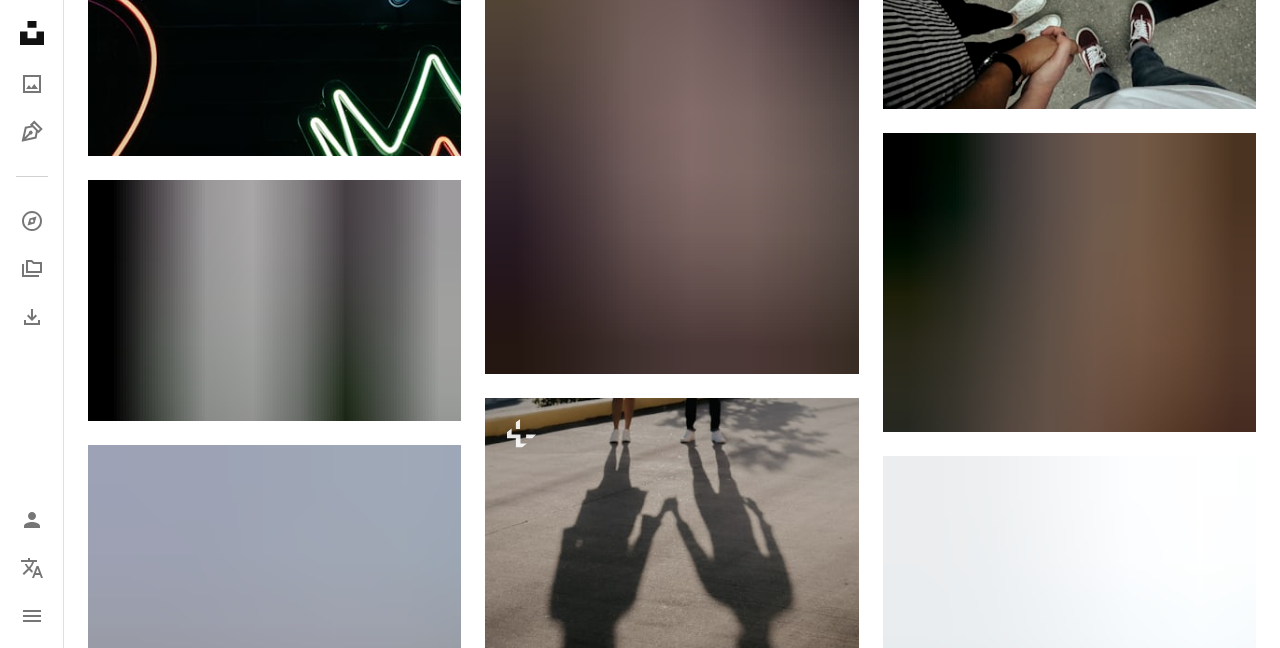 scroll, scrollTop: 0, scrollLeft: 0, axis: both 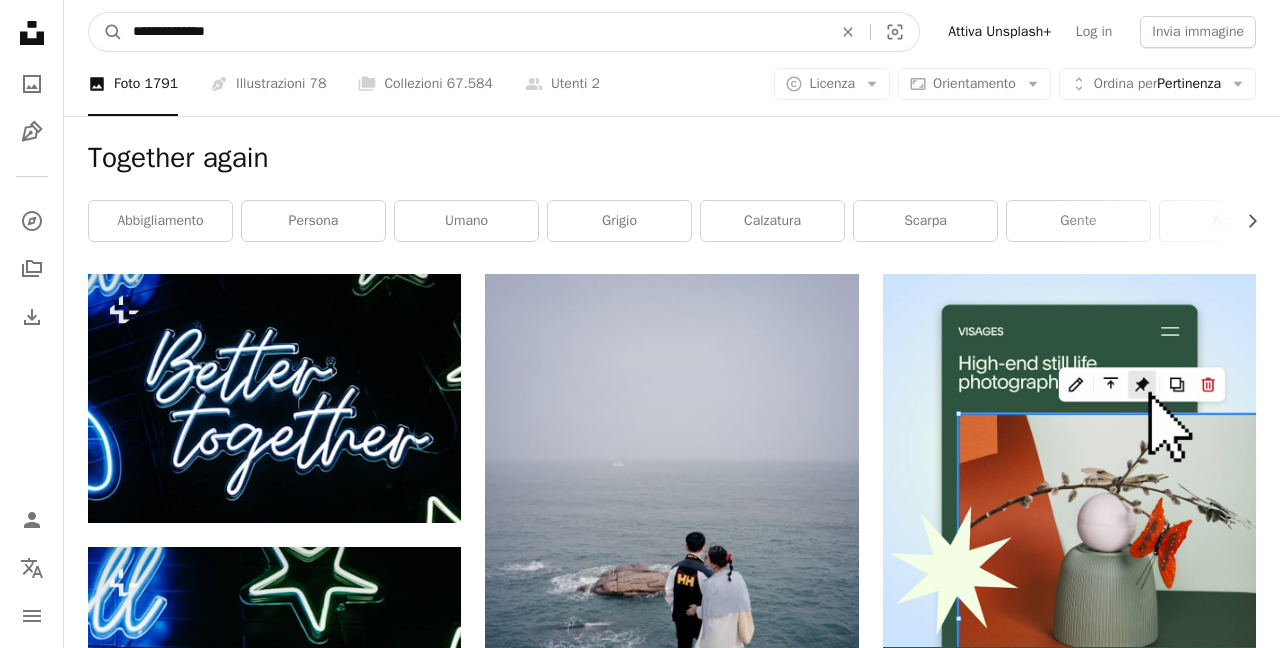 drag, startPoint x: 228, startPoint y: 40, endPoint x: 108, endPoint y: 18, distance: 122 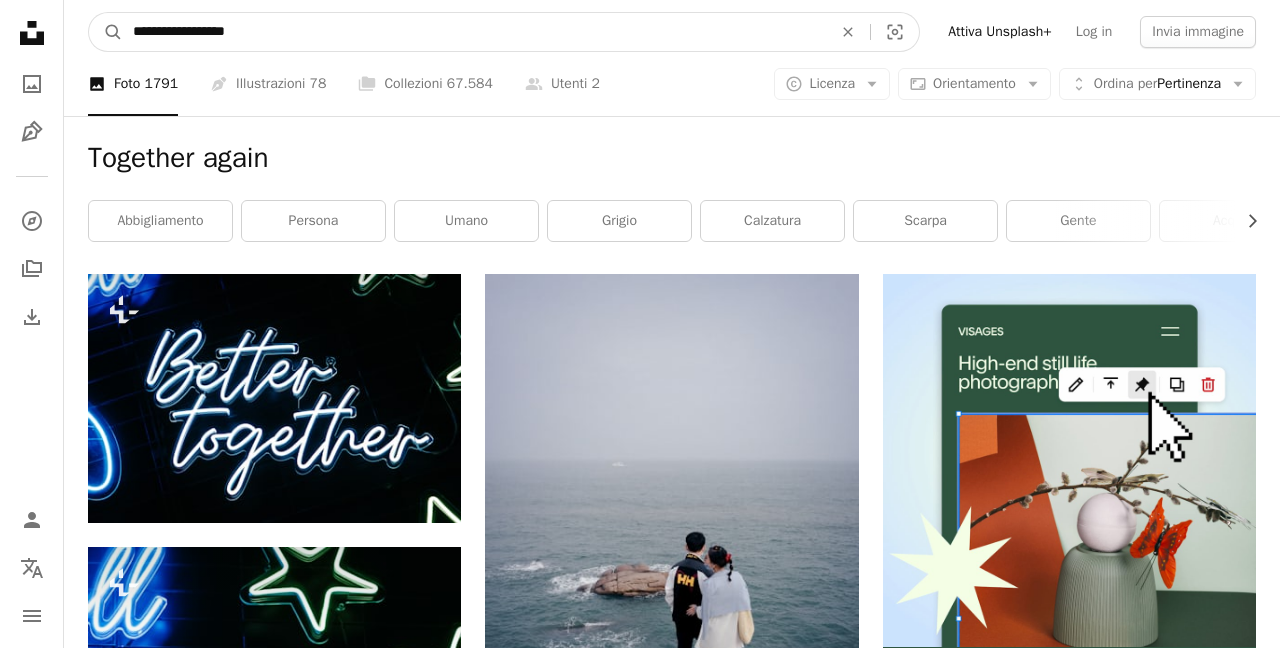 type on "**********" 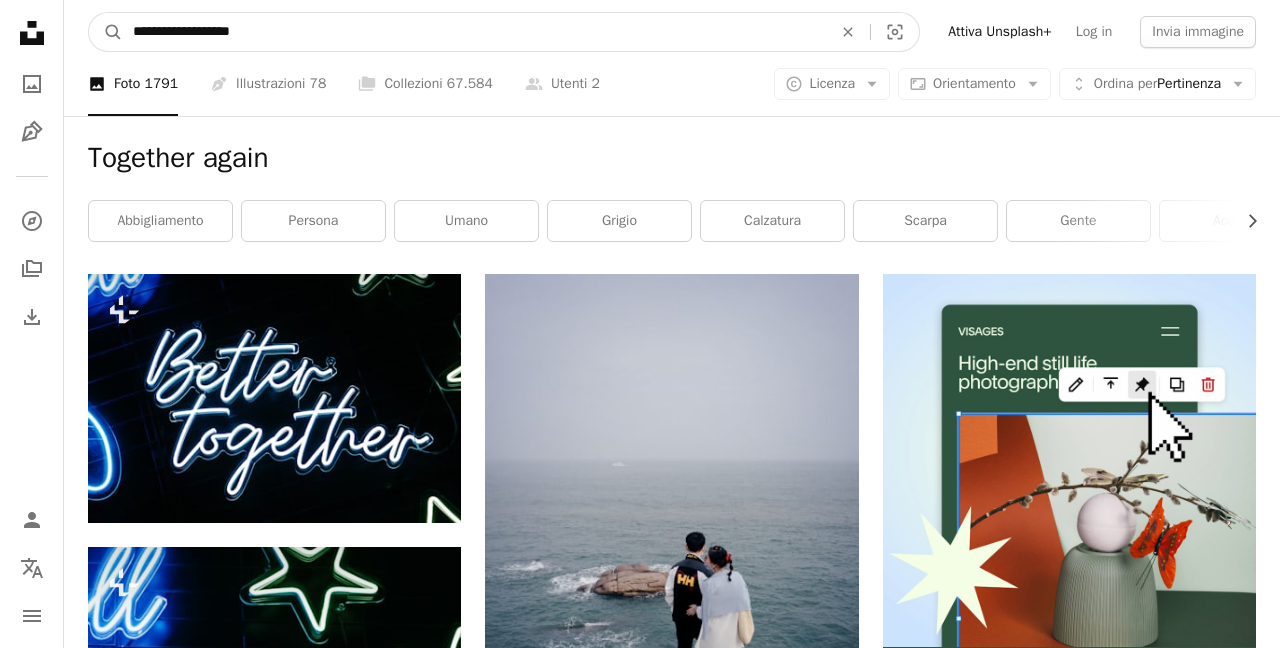 click on "A magnifying glass" at bounding box center [106, 32] 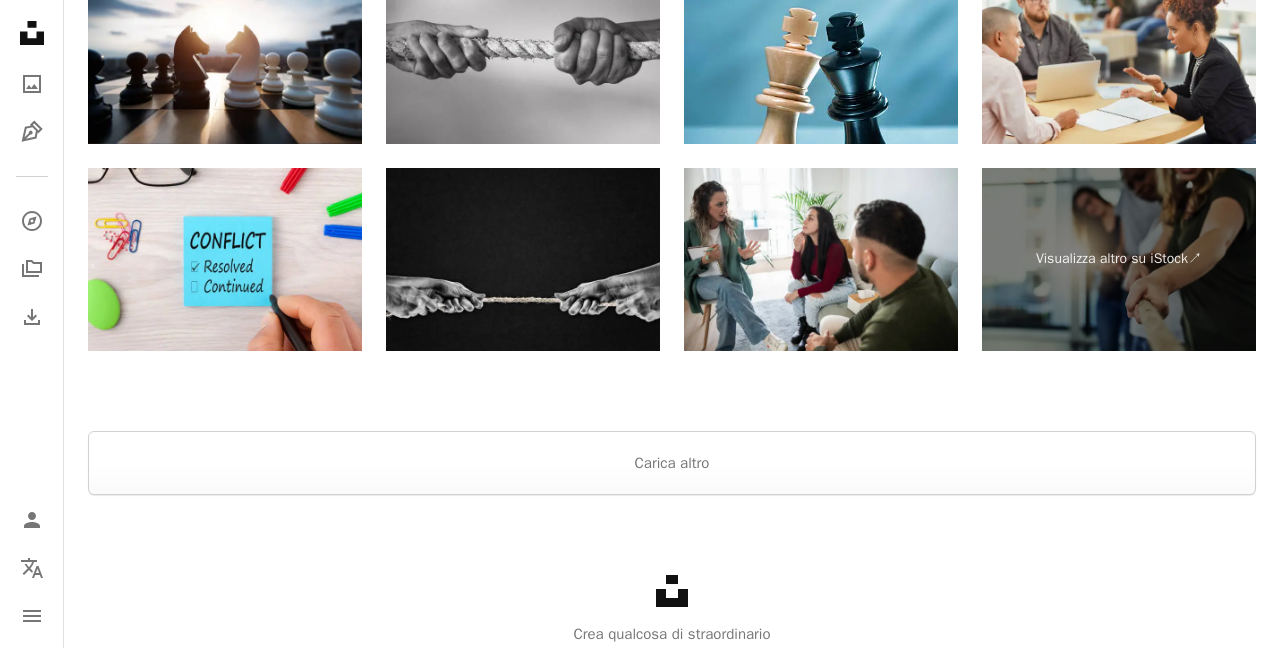 scroll, scrollTop: 3098, scrollLeft: 0, axis: vertical 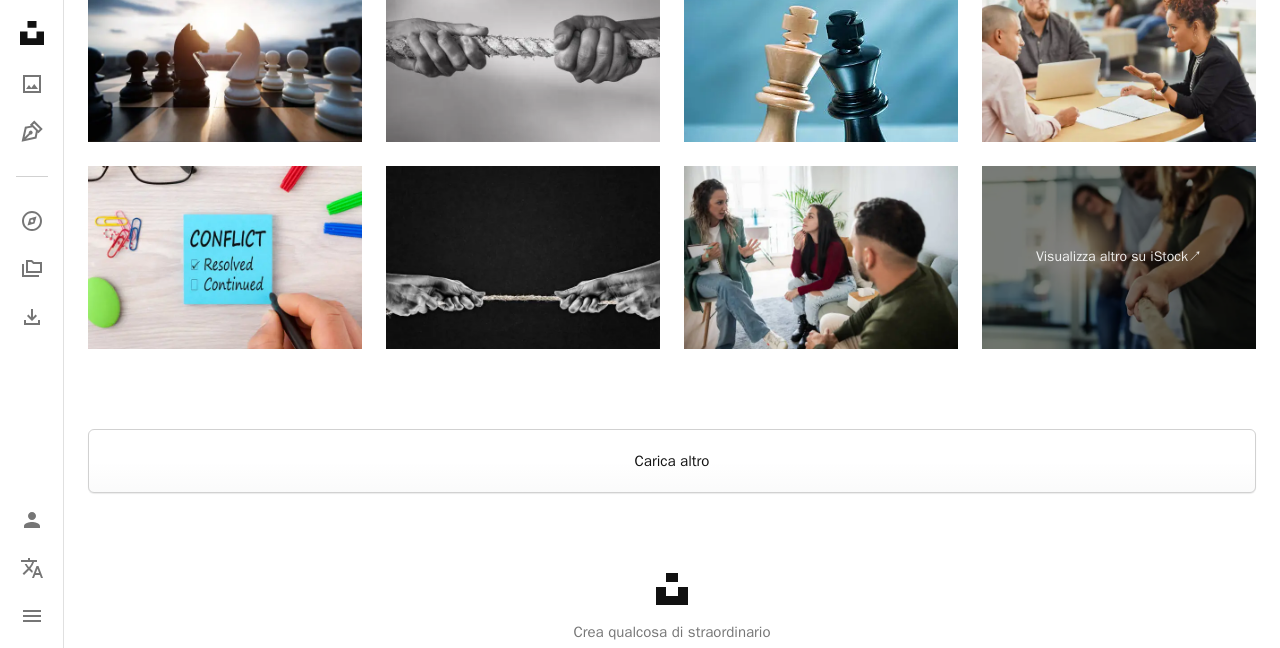 click on "Carica altro" at bounding box center [672, 461] 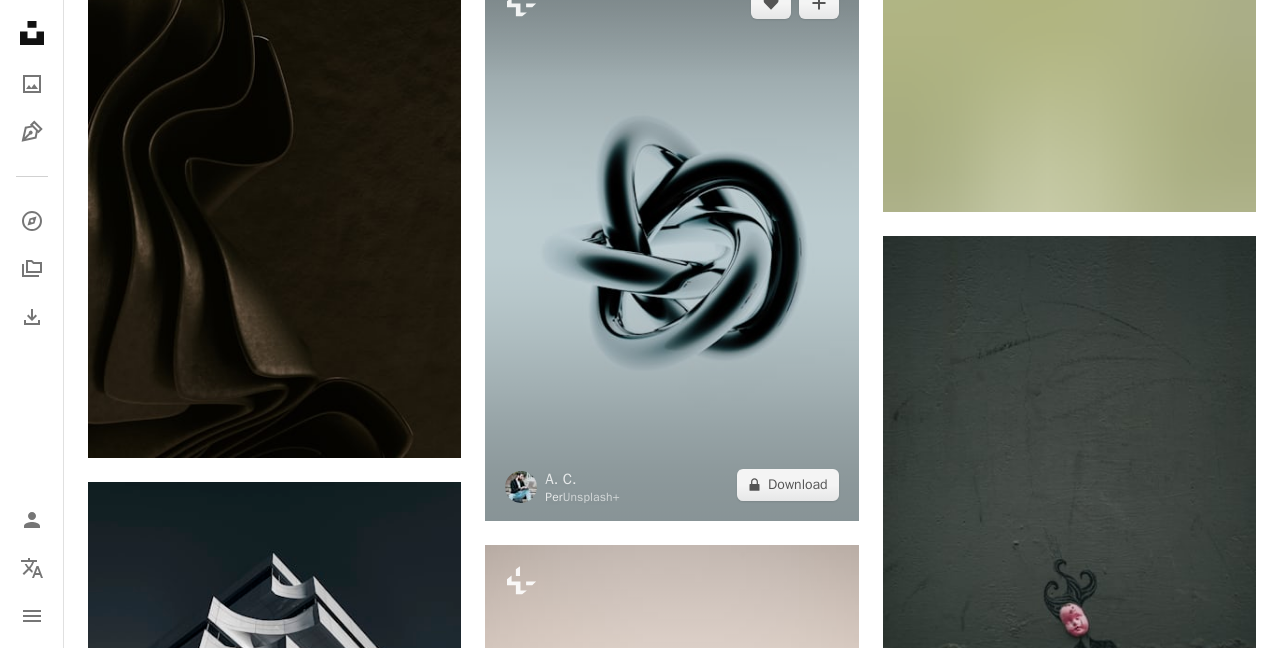 scroll, scrollTop: 9937, scrollLeft: 0, axis: vertical 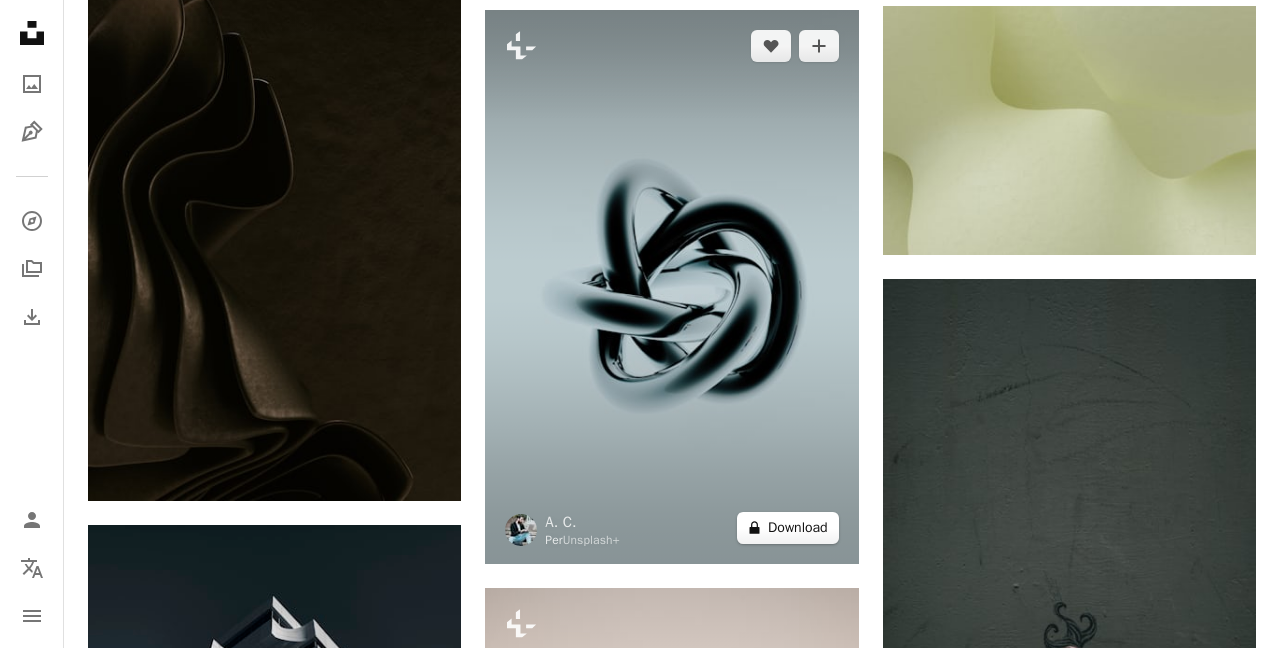 click on "A lock   Download" at bounding box center (788, 528) 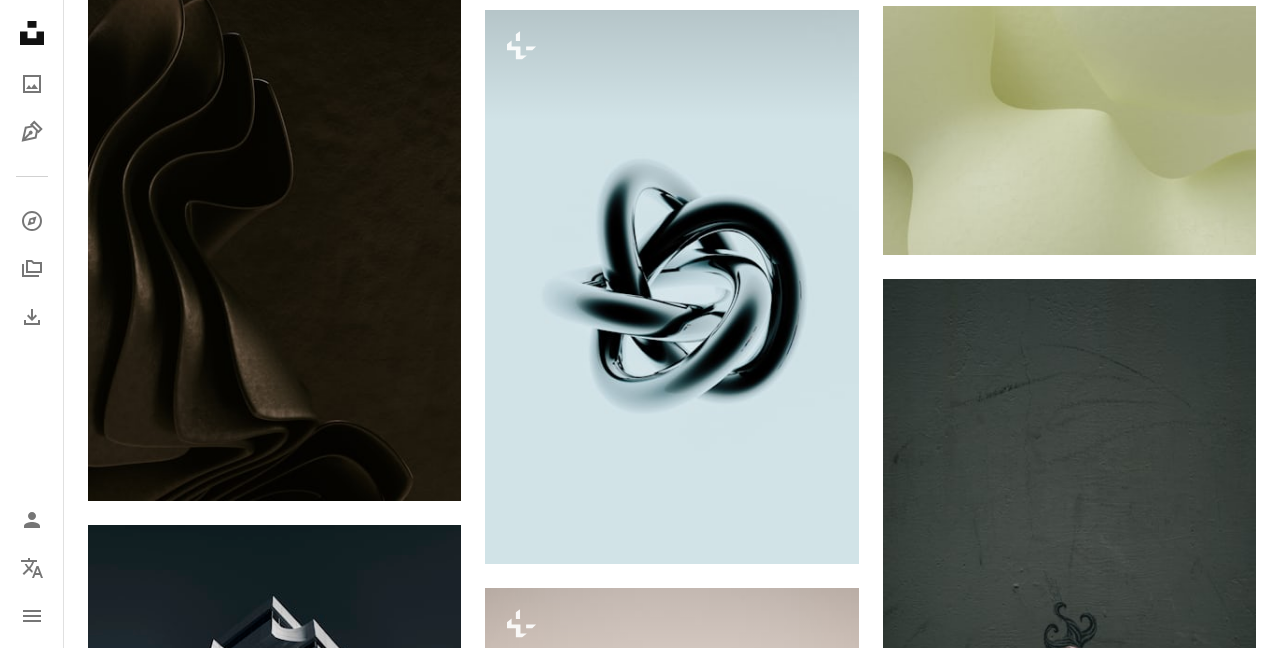click on "An X shape Premium, ready to use images. Ottieni l’accesso illimitato. A plus sign Contenuti aggiunti mensilmente solo per gli utenti A plus sign Download royalty-free illimitati A plus sign Illustrazioni  Nuovo A plus sign Protezione legale migliorata annuale 62%  di sconto mensile 16 €   6 € EUR al mese * Attiva  Unsplash+ *Con pagamento annuale, fatturato in anticipo  72 € Più tasse applicabili. Si rinnova automaticamente. Cancella quando vuoi." at bounding box center [640, 5341] 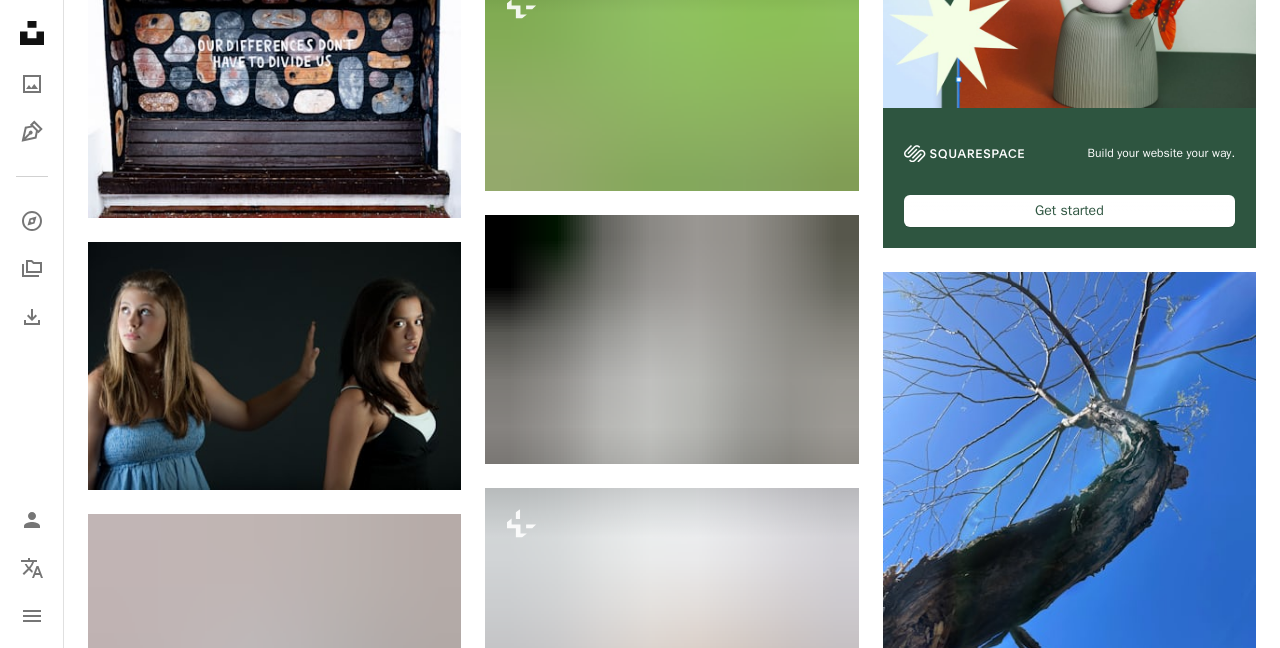 scroll, scrollTop: 0, scrollLeft: 0, axis: both 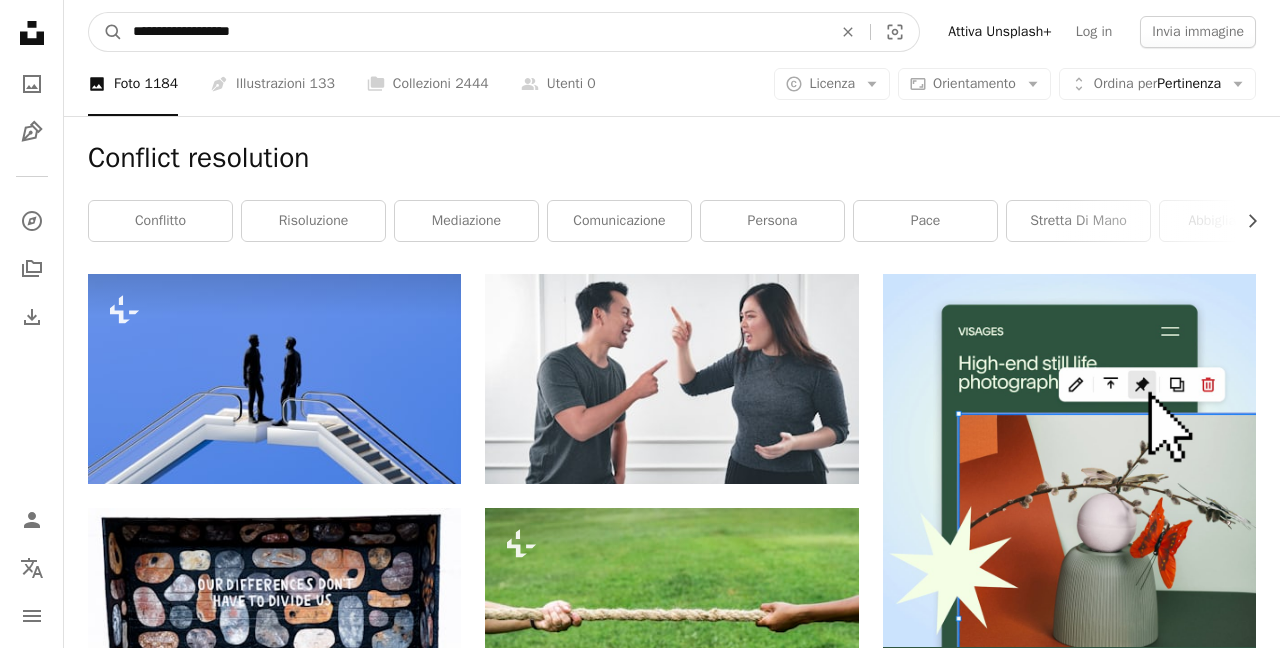 drag, startPoint x: 263, startPoint y: 40, endPoint x: 118, endPoint y: 15, distance: 147.13939 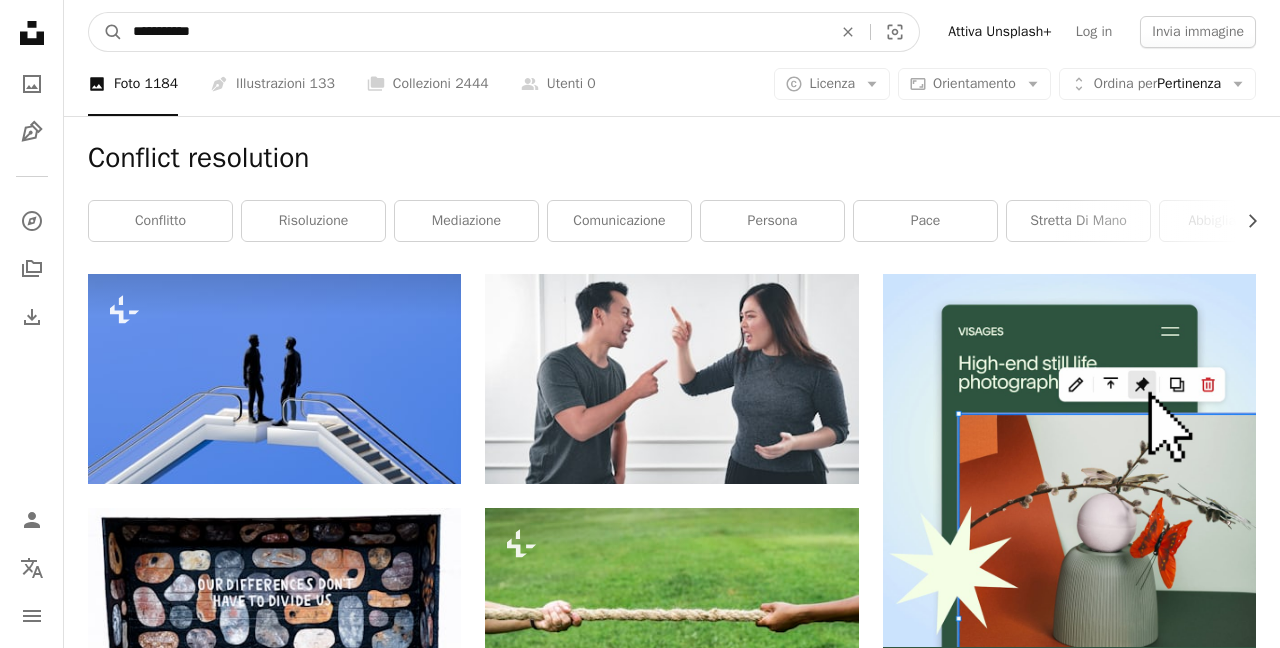 type on "**********" 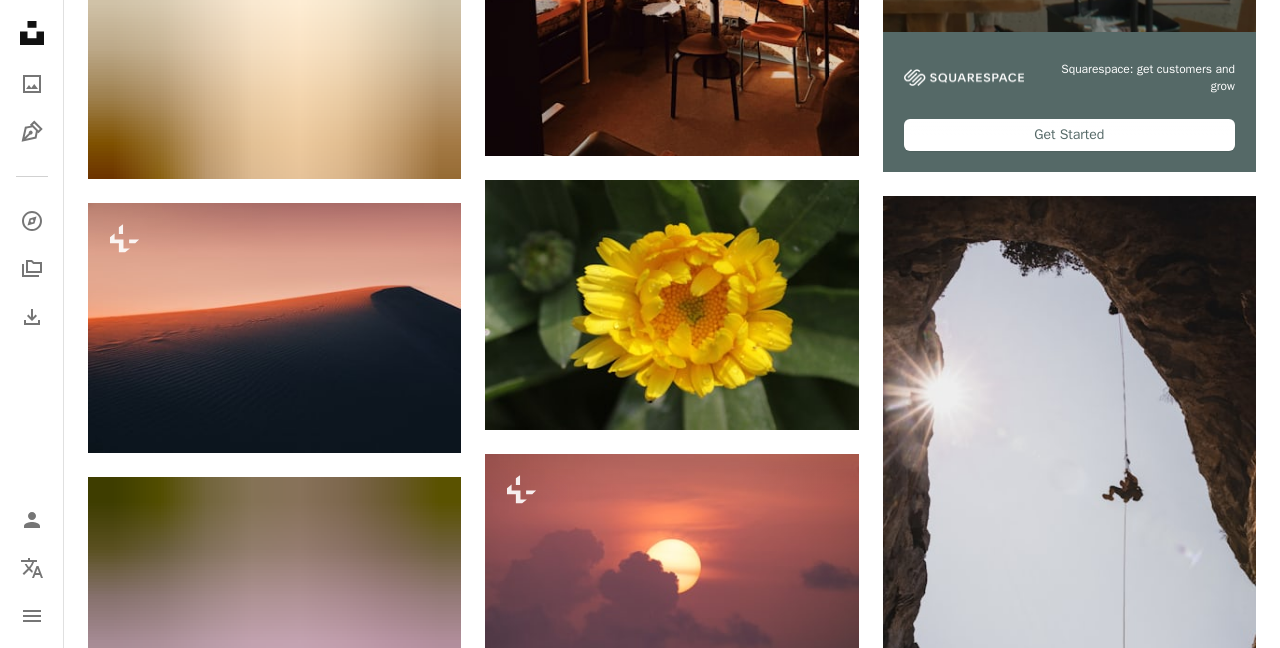 scroll, scrollTop: 0, scrollLeft: 0, axis: both 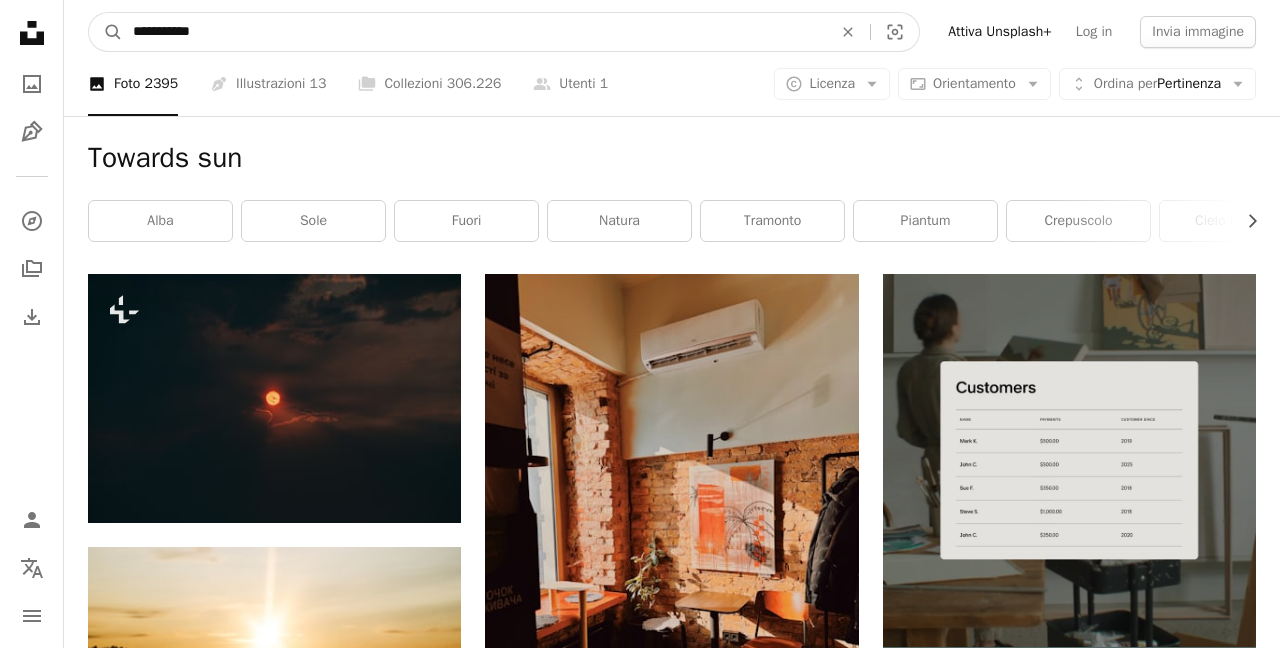 drag, startPoint x: 183, startPoint y: 35, endPoint x: 126, endPoint y: 32, distance: 57.07889 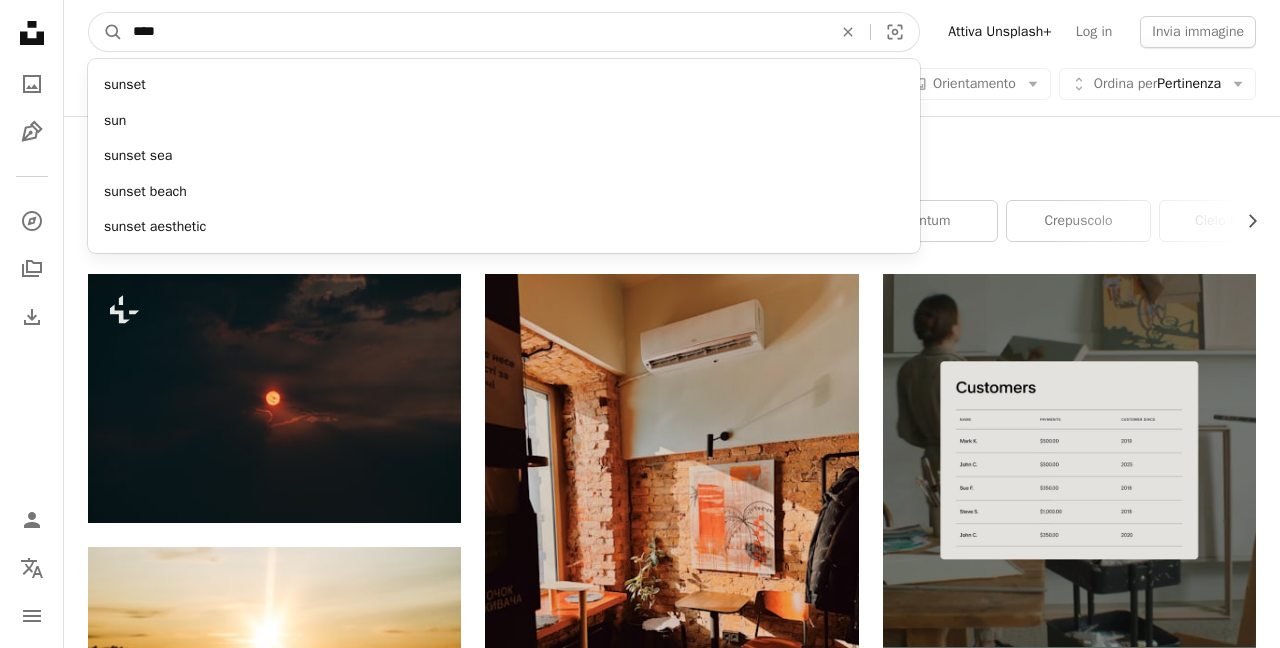 click on "***" at bounding box center (474, 32) 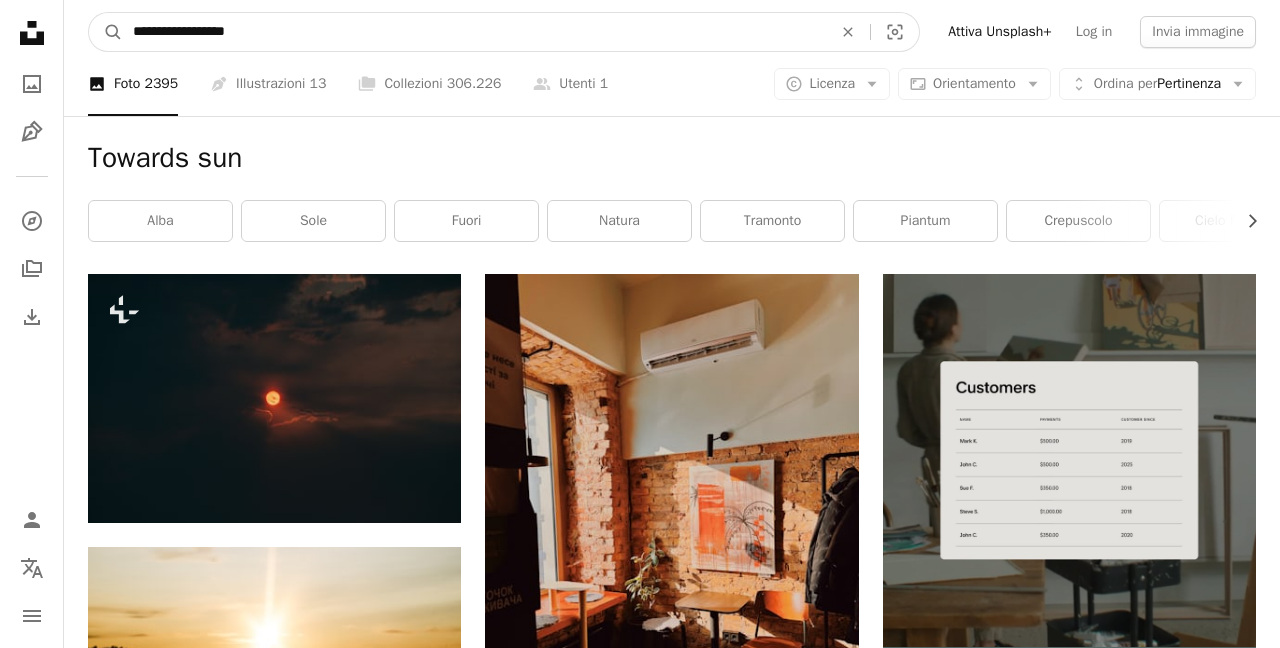 type on "**********" 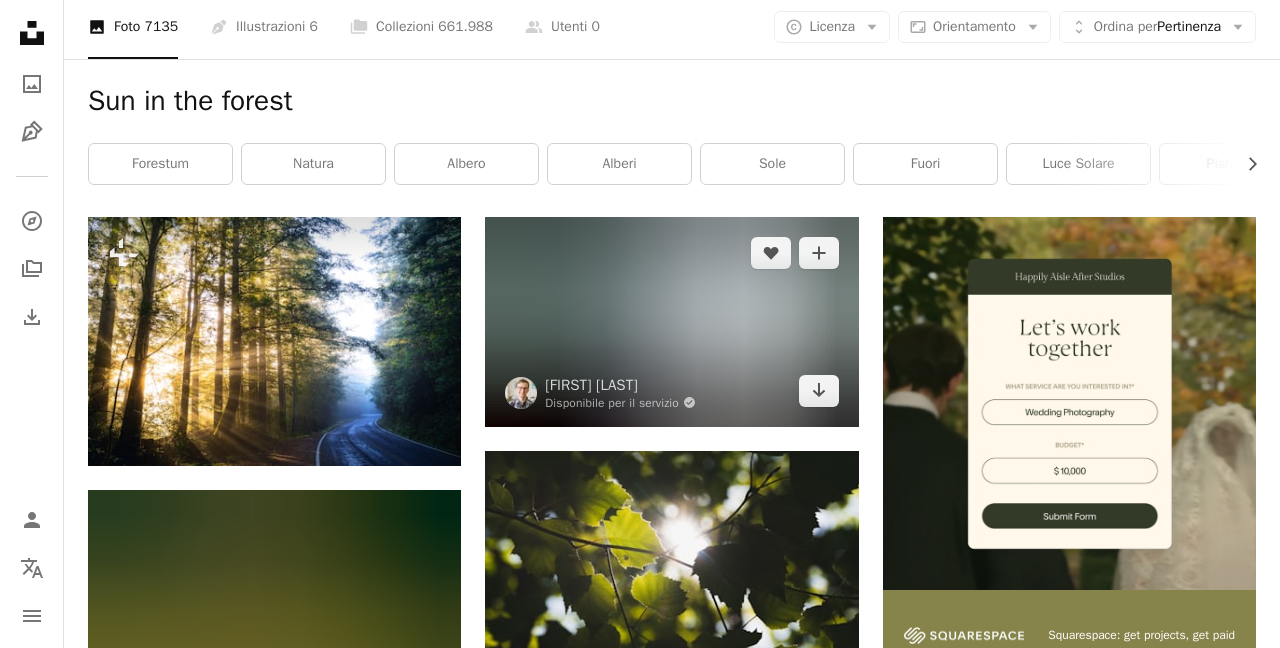 scroll, scrollTop: 0, scrollLeft: 0, axis: both 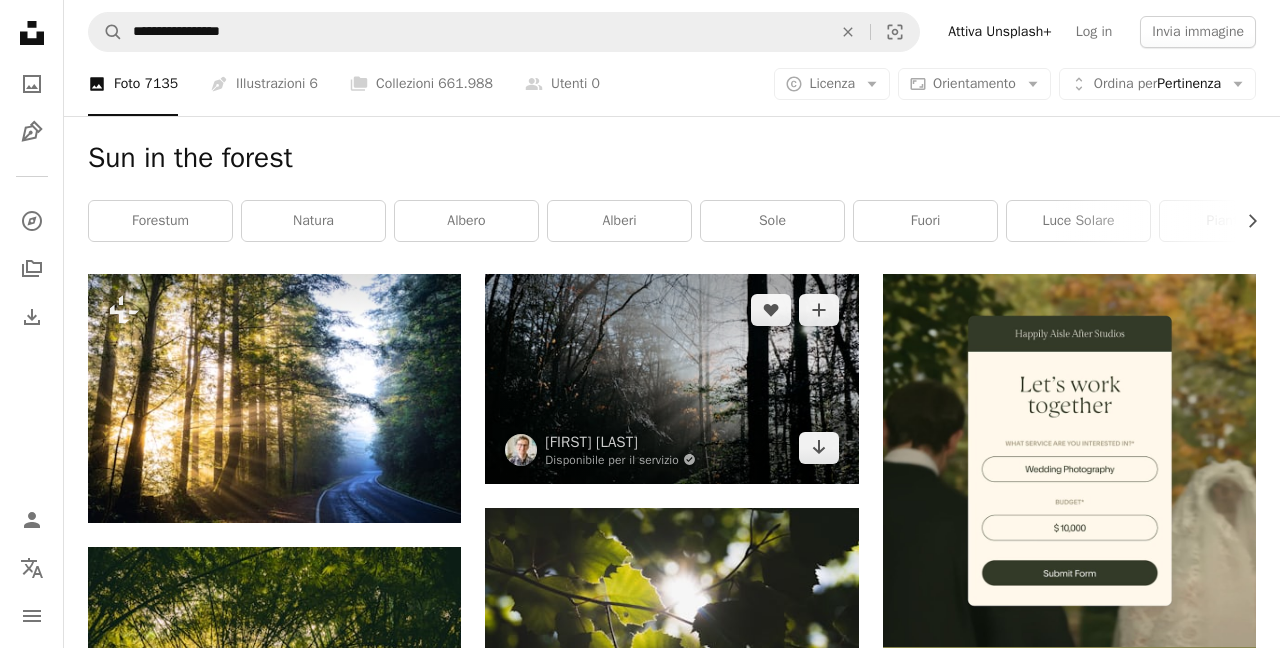 click at bounding box center (671, 379) 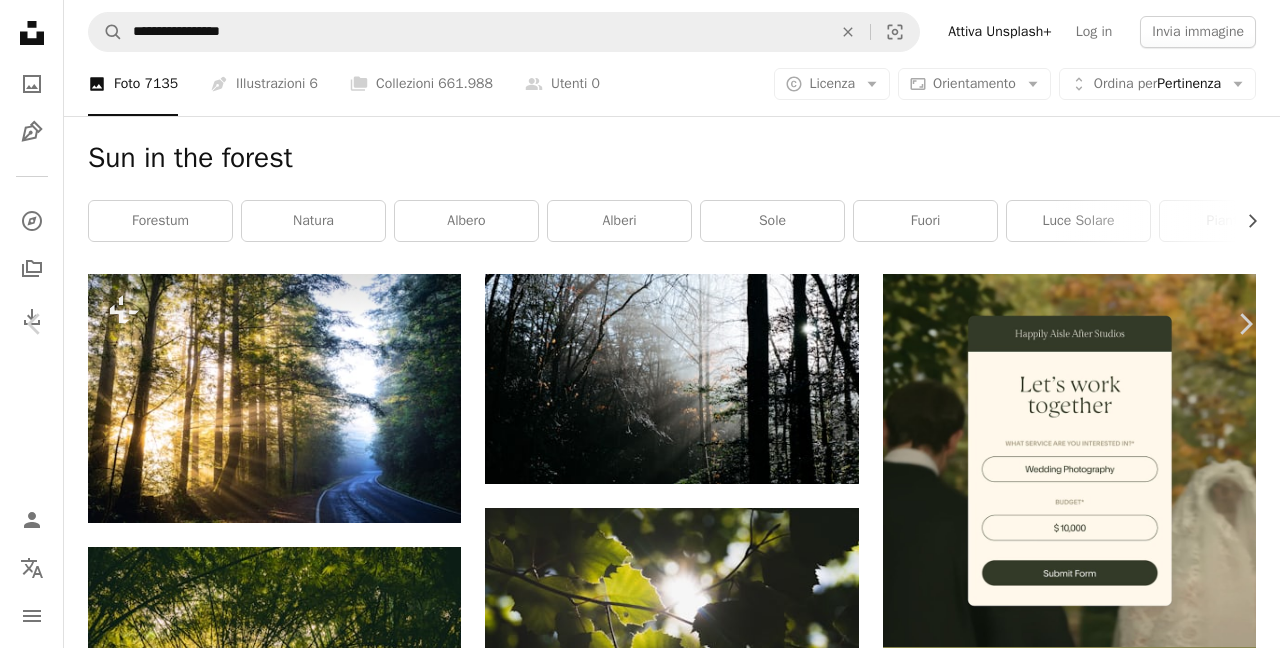 scroll, scrollTop: 24, scrollLeft: 0, axis: vertical 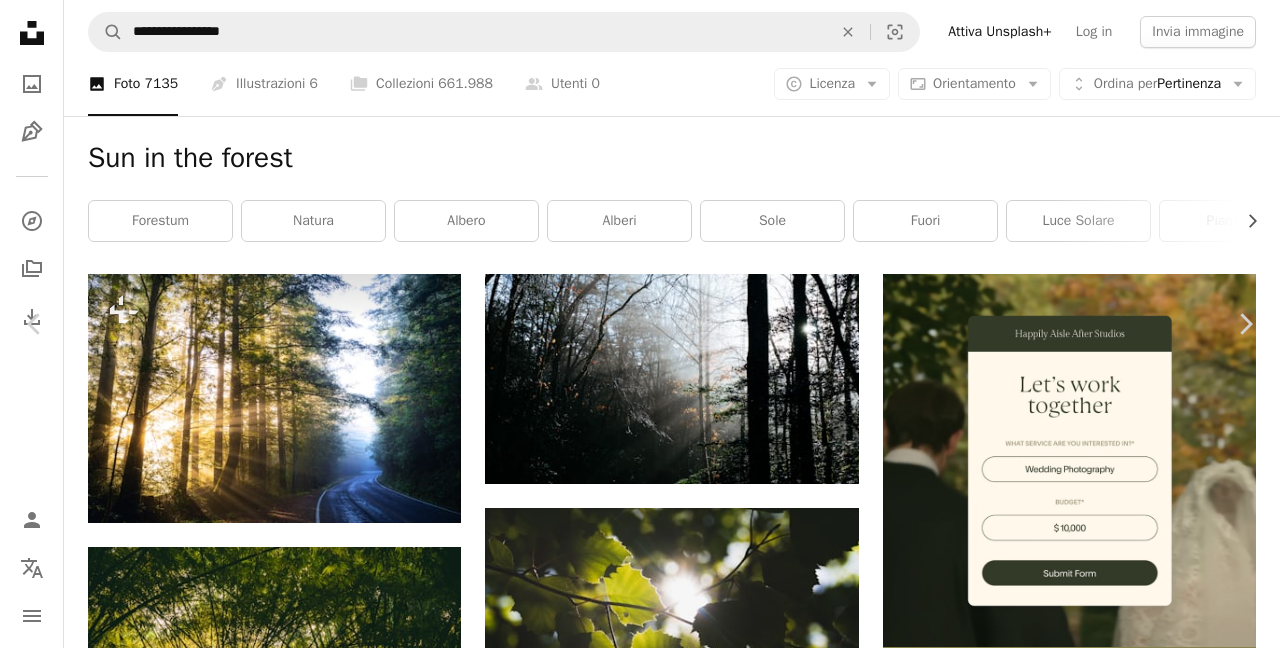 click on "An X shape Chevron left Chevron right [NAME] Disponibile per il servizio A checkmark inside of a circle A heart A plus sign Modifica immagine   Plus sign for Unsplash+ Scarica gratuitamente Chevron down Zoom in Visualizzazioni 2.079.643 Download 7.663 In primo piano su Foto A forward-right arrow Condividi Info icon Info More Actions A map marker Great Smoky Mountains, United States Calendar outlined Pubblicato il  31 marzo 2017 Camera Panasonic, DMC-GH4 Safety Può essere utilizzato gratuitamente ai sensi della  Licenza Unsplash foresta legno alberi sagoma raggio di sole perduto contrasto sentiero forestale albero della foresta raggio di sole raggi luminosi Raggi Luce della foresta Sunburst terreno forestale Smokey terra pianta grigio tempo Immagini gratuite Sfoglia immagini premium correlate su iStock  |  Risparmia il 20% con il codice UNSPLASH20 Visualizza altro su iStock  ↗ Immagini correlate A heart A plus sign [NAME] Disponibile per il servizio A checkmark inside of a circle A heart Per" at bounding box center (640, 4397) 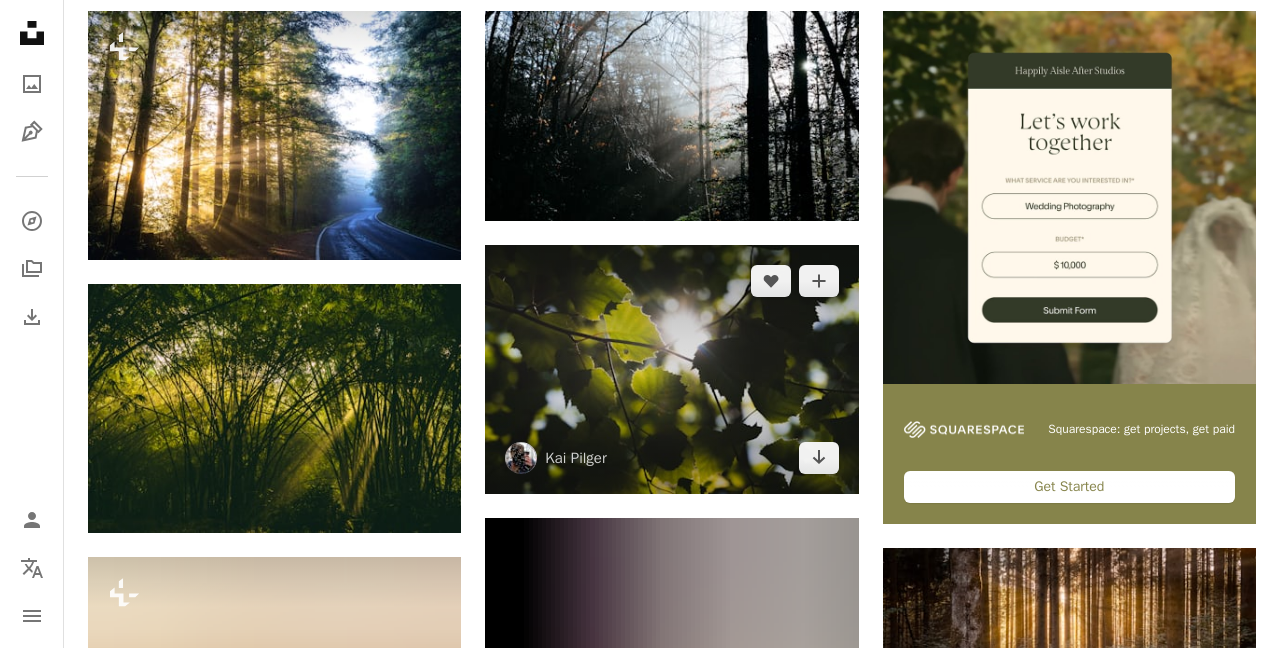 scroll, scrollTop: 0, scrollLeft: 0, axis: both 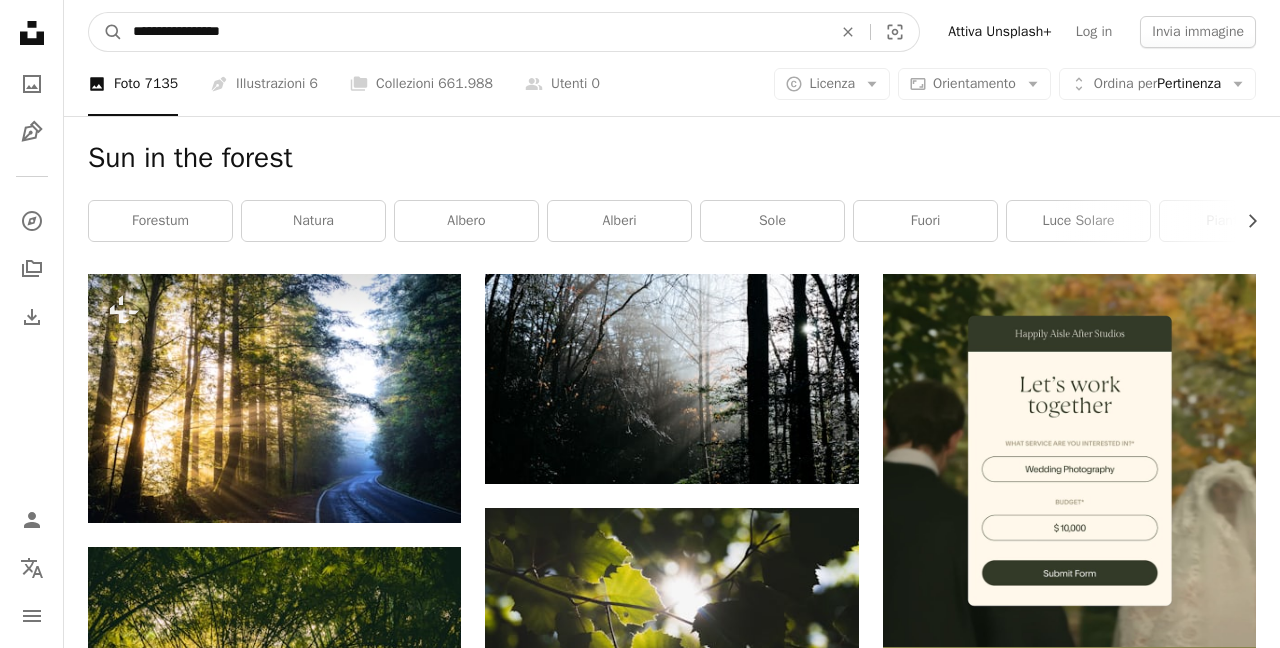 click on "**********" at bounding box center [474, 32] 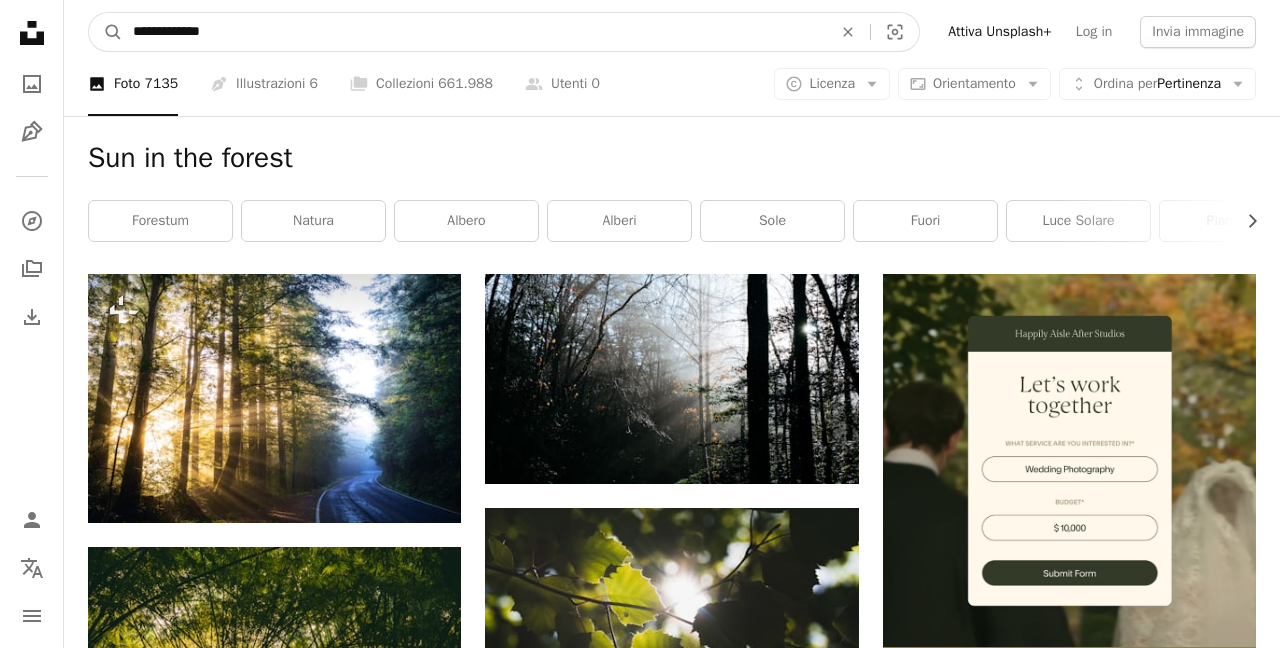 type on "**********" 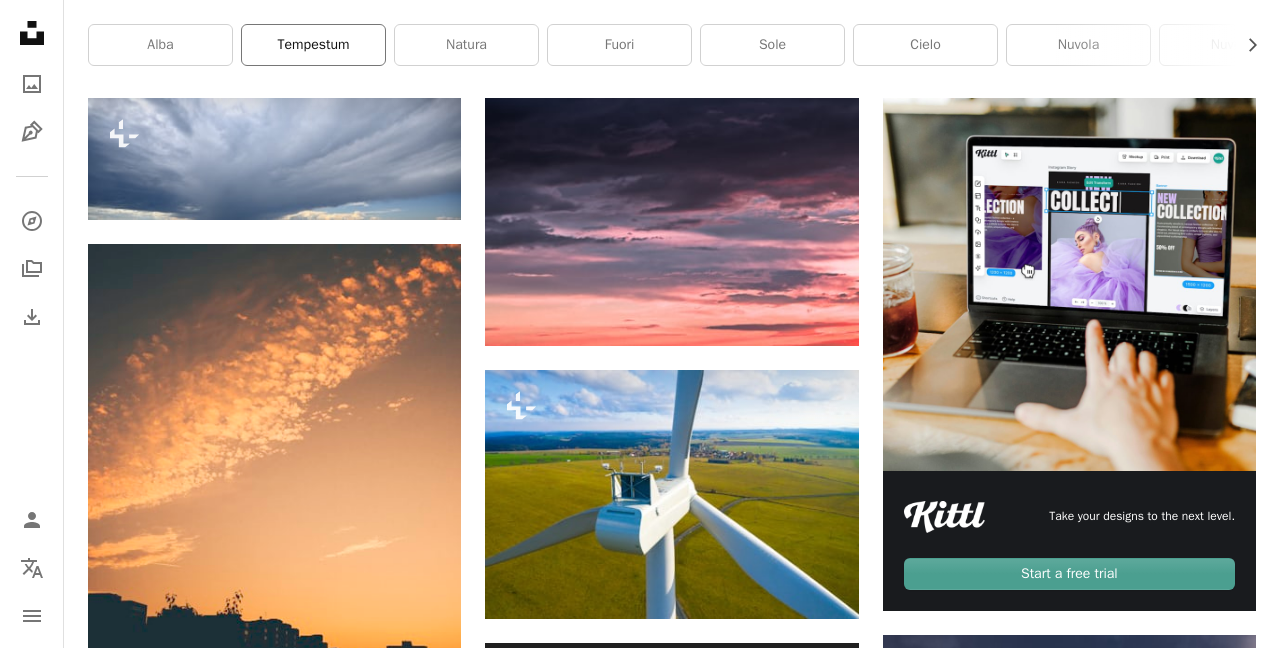 scroll, scrollTop: 0, scrollLeft: 0, axis: both 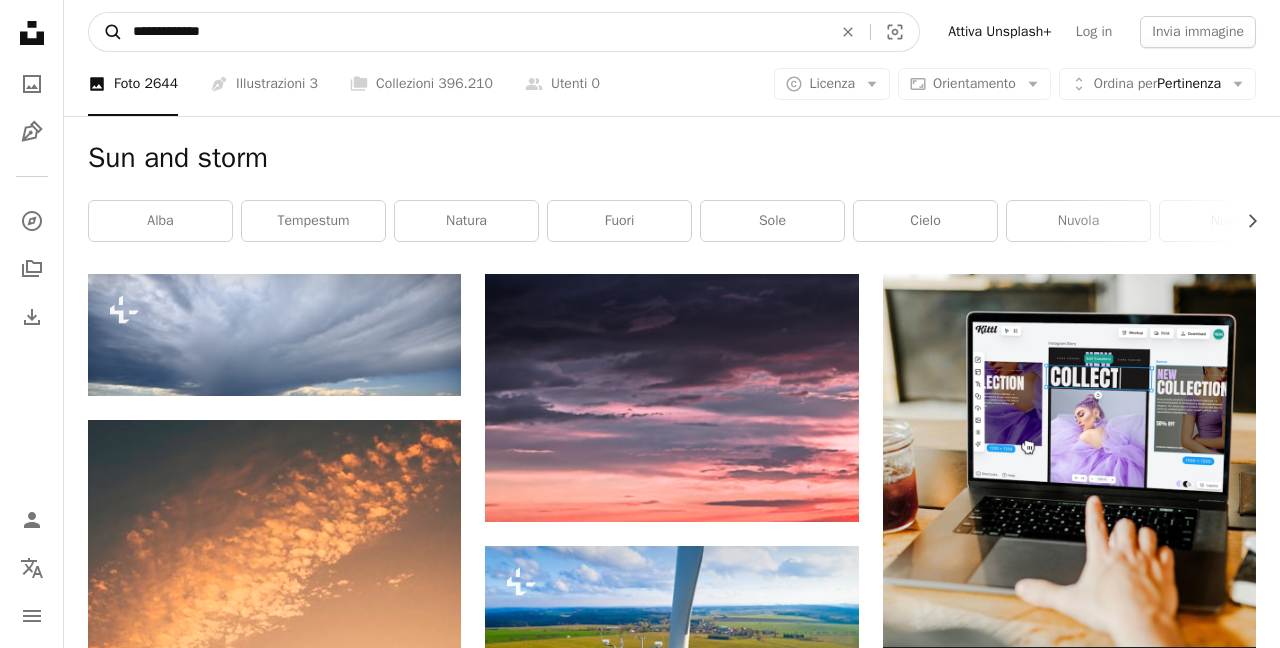 drag, startPoint x: 233, startPoint y: 33, endPoint x: 111, endPoint y: 16, distance: 123.178734 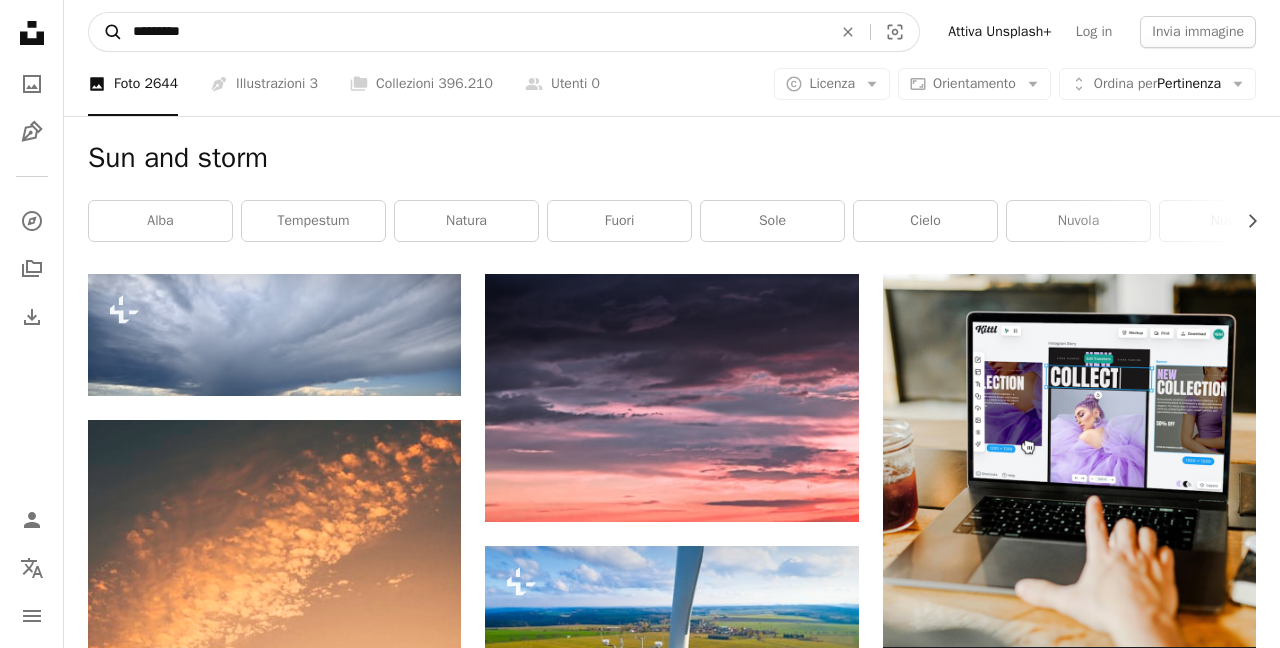 type on "**********" 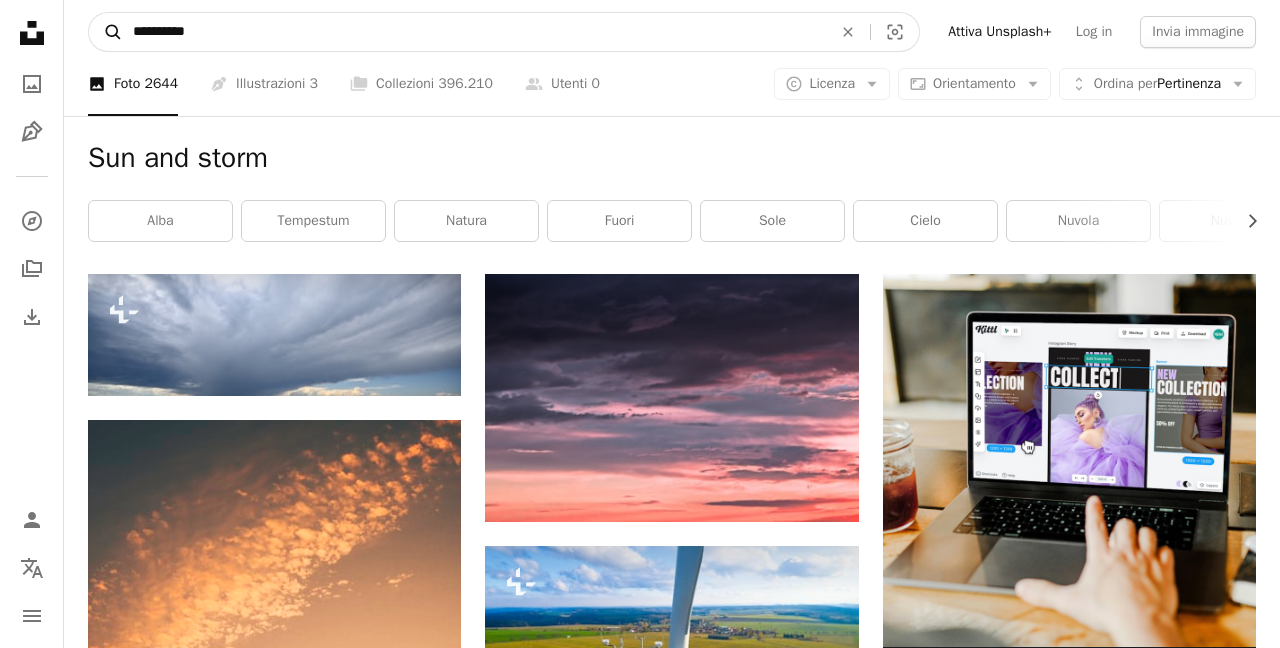 click on "A magnifying glass" at bounding box center (106, 32) 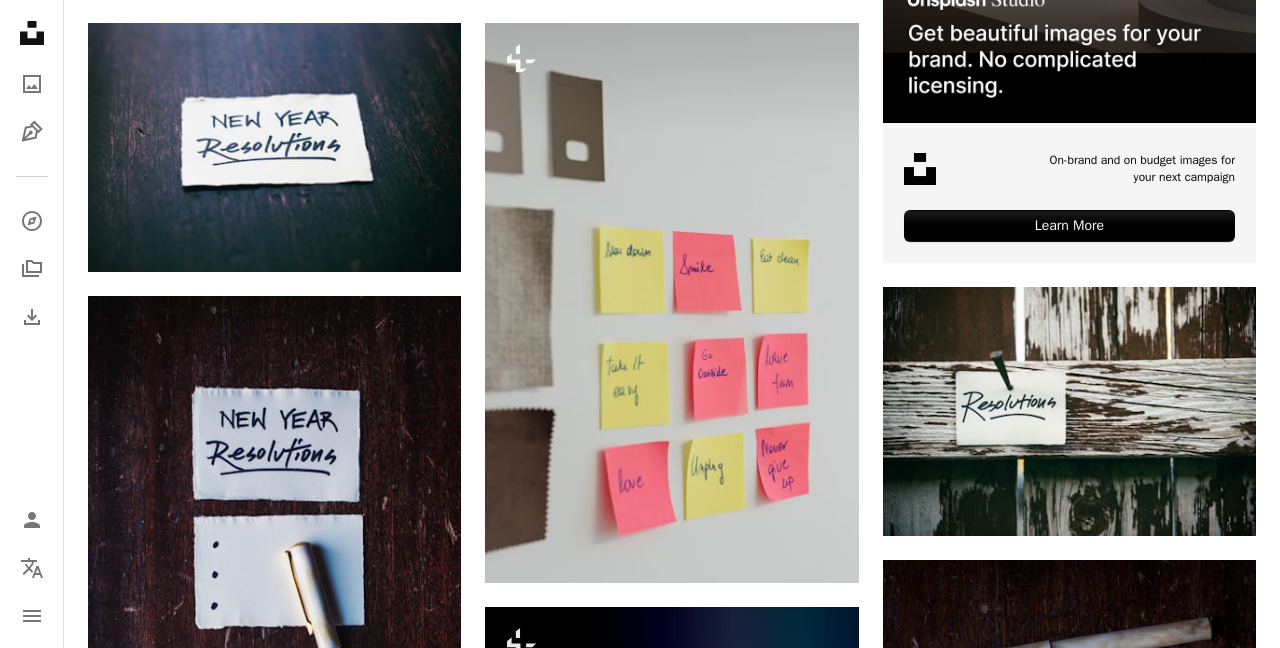 scroll, scrollTop: 0, scrollLeft: 0, axis: both 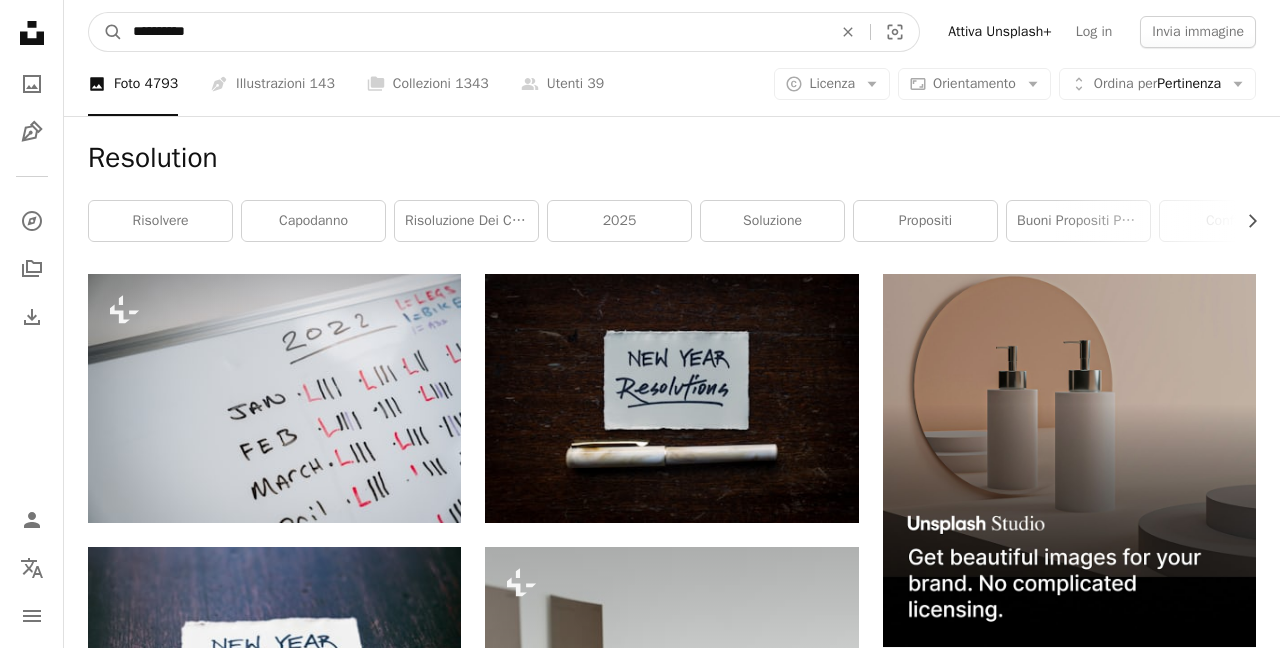 drag, startPoint x: 204, startPoint y: 33, endPoint x: 110, endPoint y: 35, distance: 94.02127 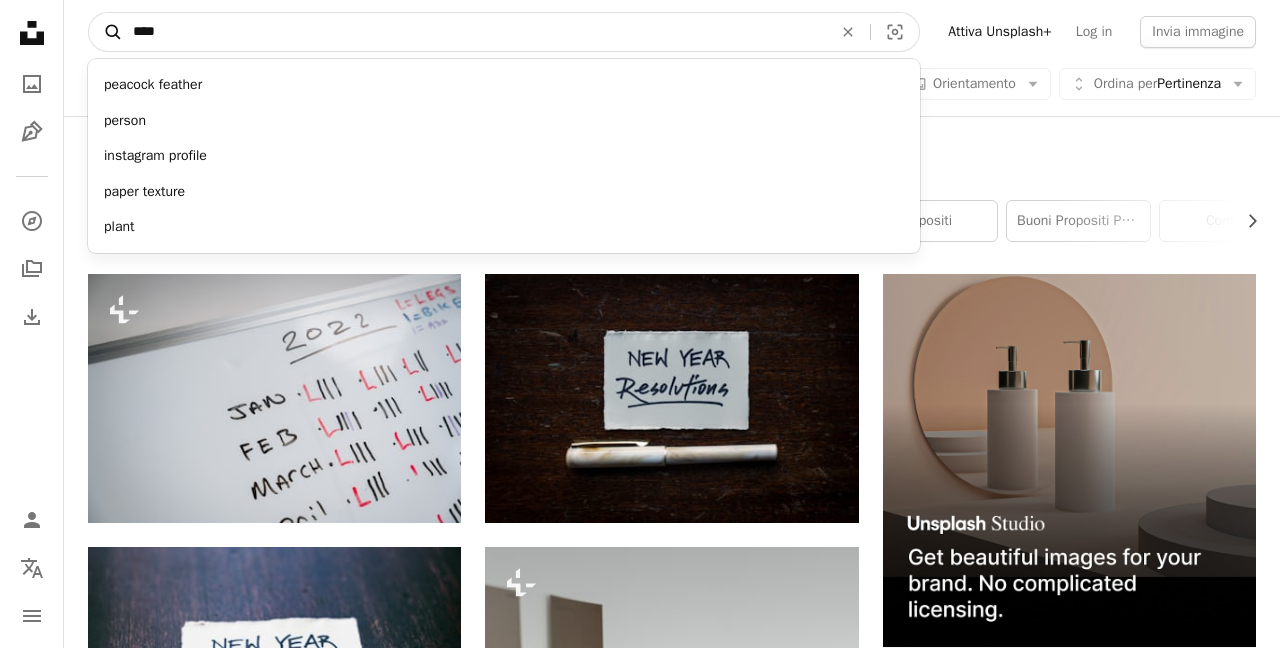 type on "*****" 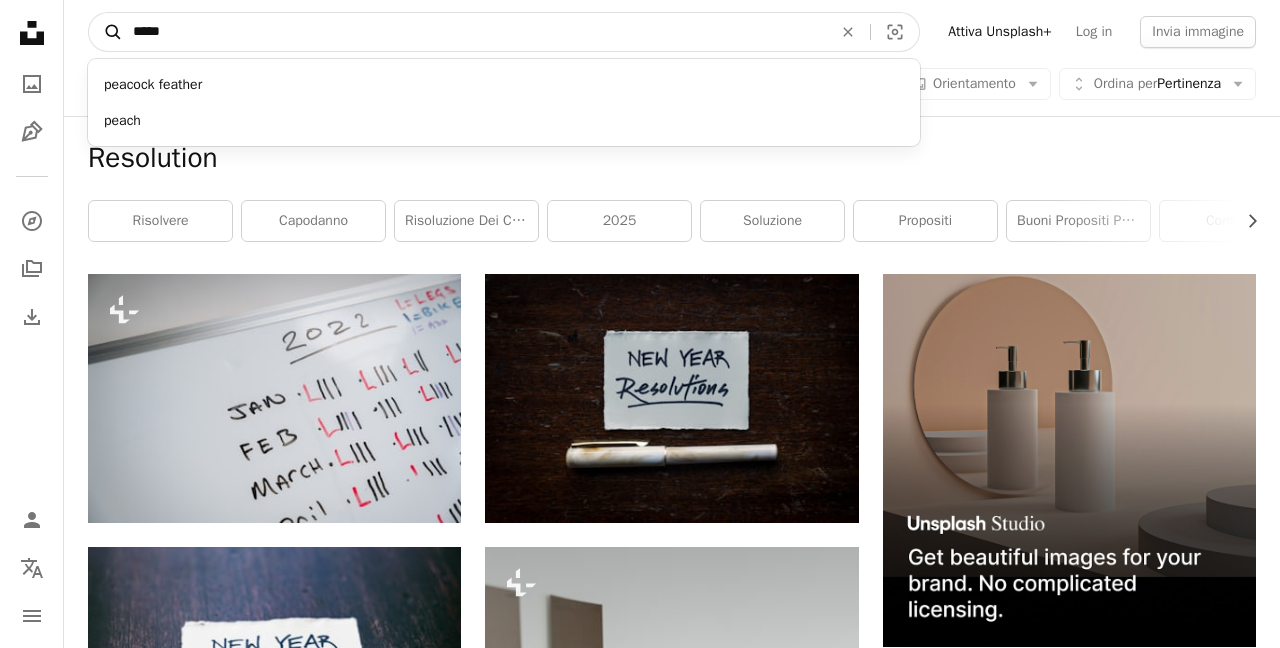 click on "A magnifying glass" at bounding box center (106, 32) 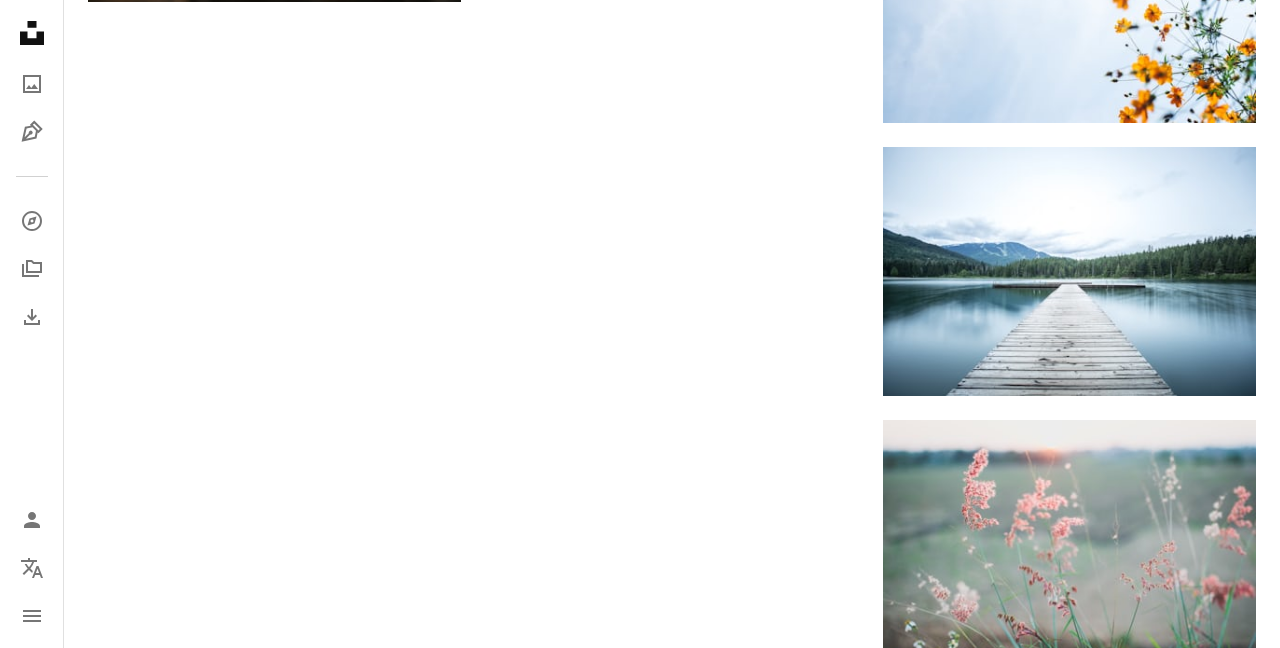 scroll, scrollTop: 2738, scrollLeft: 0, axis: vertical 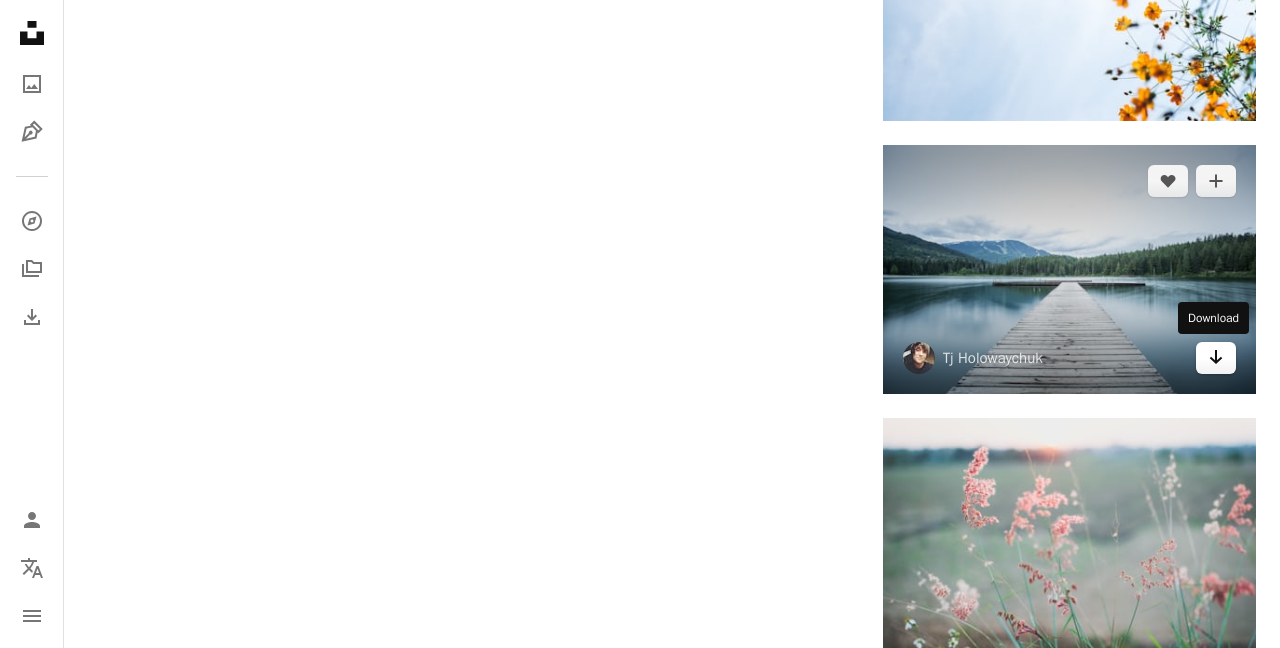 click on "Arrow pointing down" at bounding box center (1216, 358) 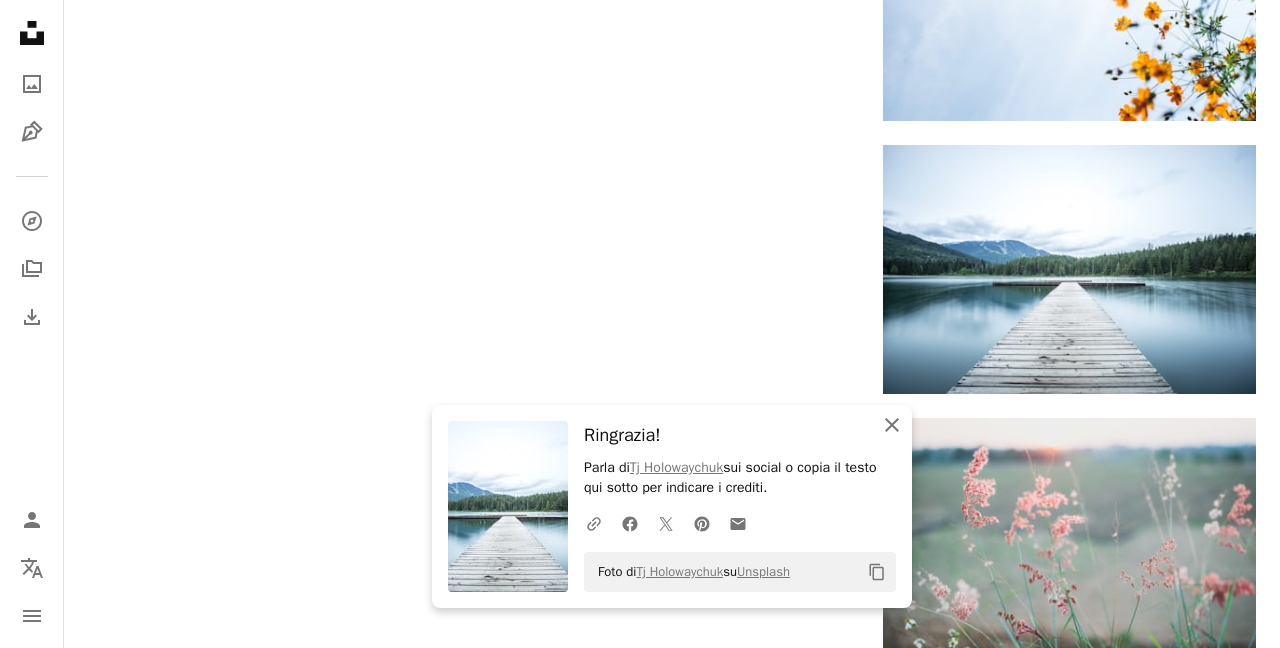 click on "An X shape" 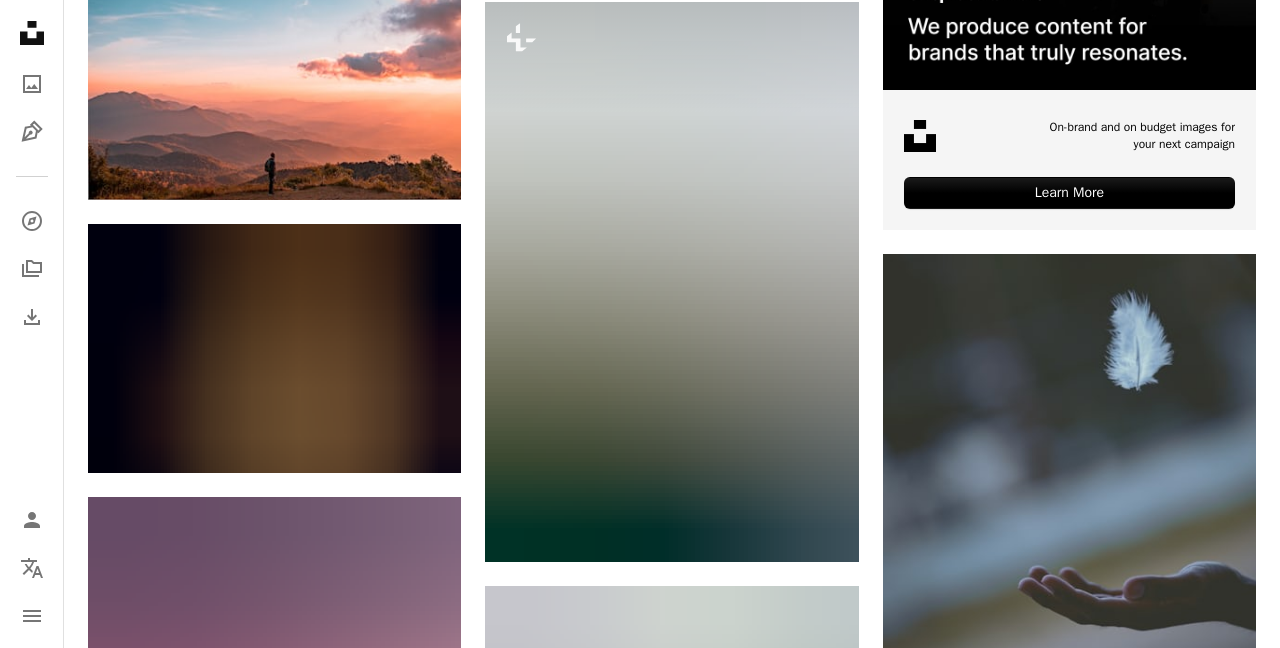 scroll, scrollTop: 0, scrollLeft: 0, axis: both 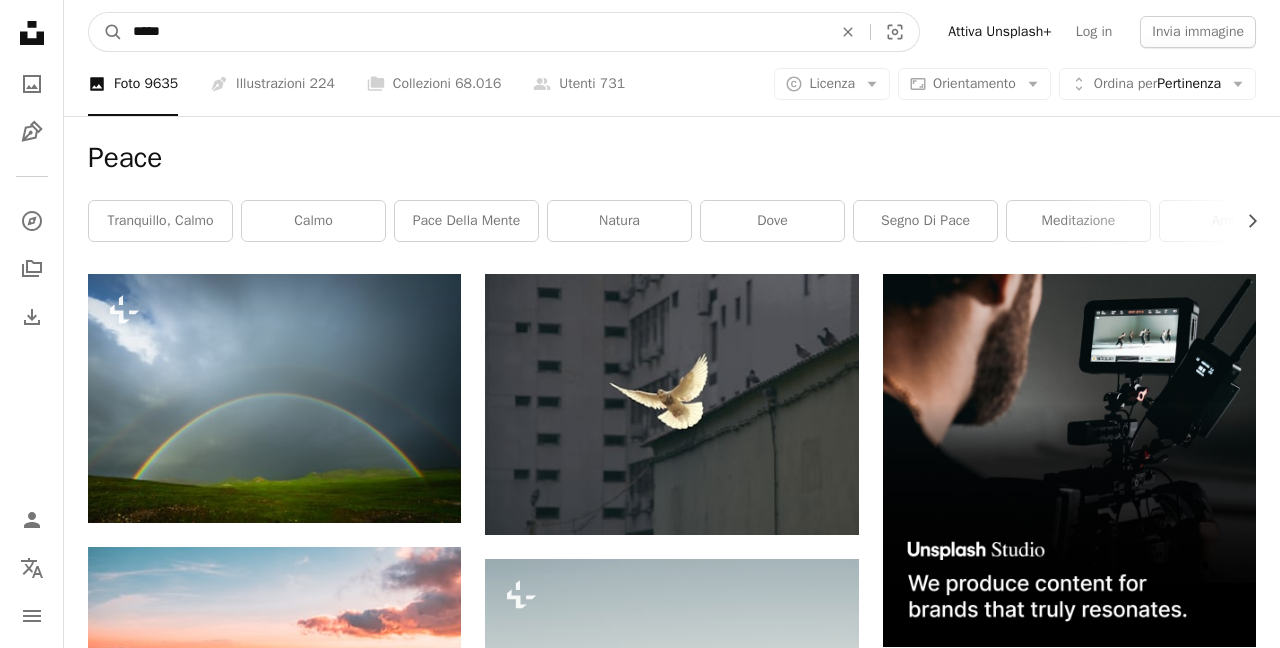 click on "*****" at bounding box center [474, 32] 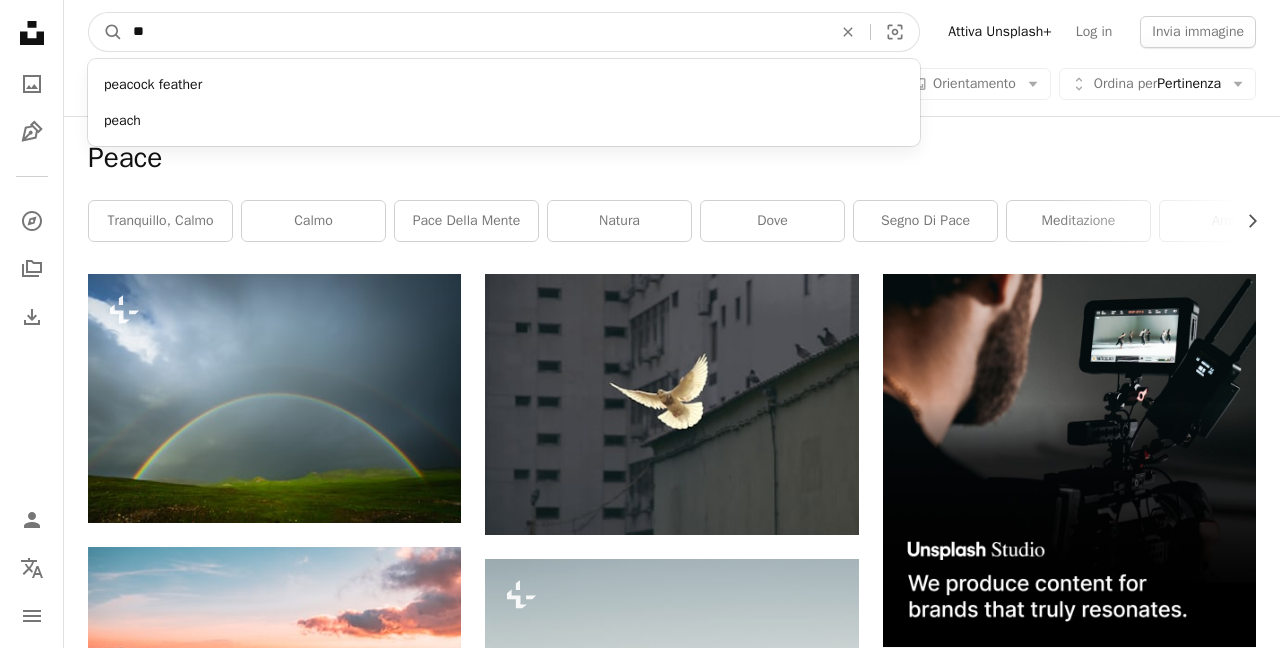 type on "*" 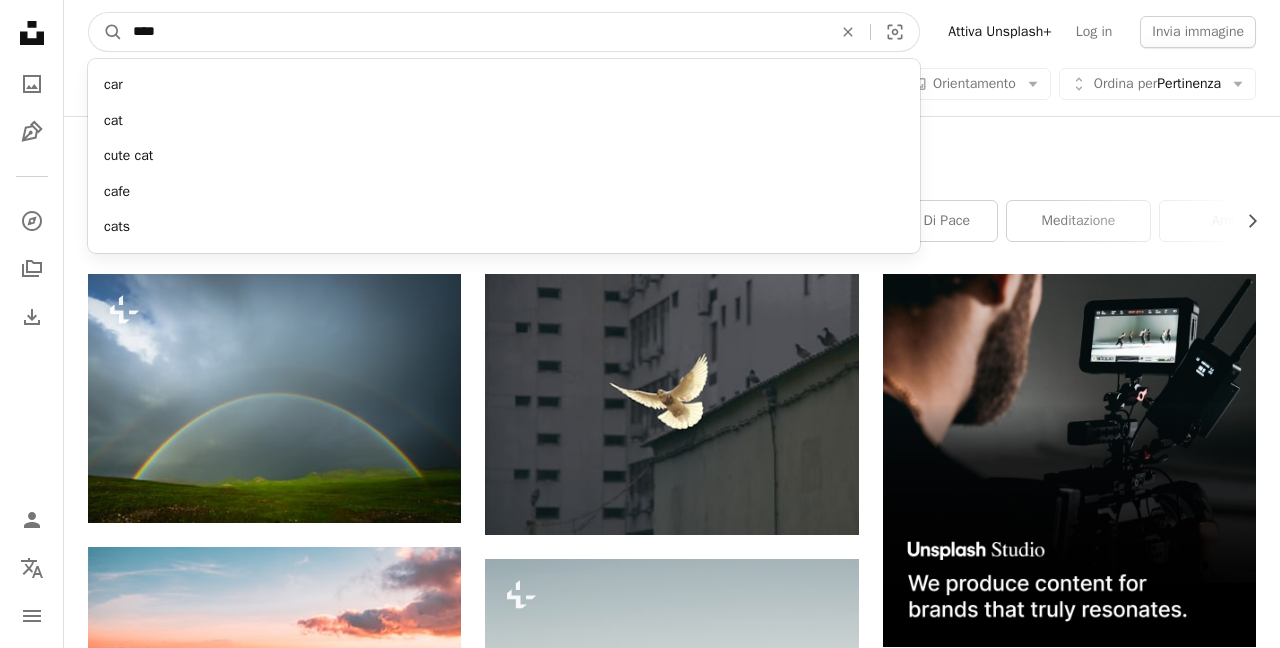 type on "****" 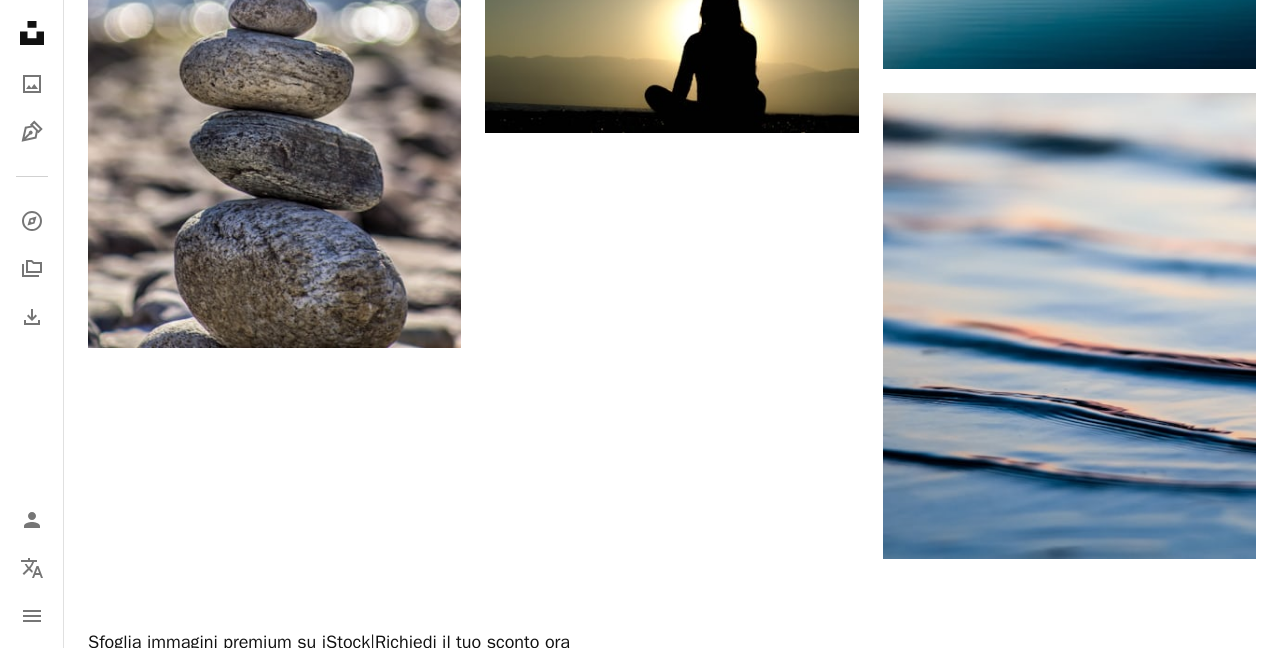 scroll, scrollTop: 2614, scrollLeft: 0, axis: vertical 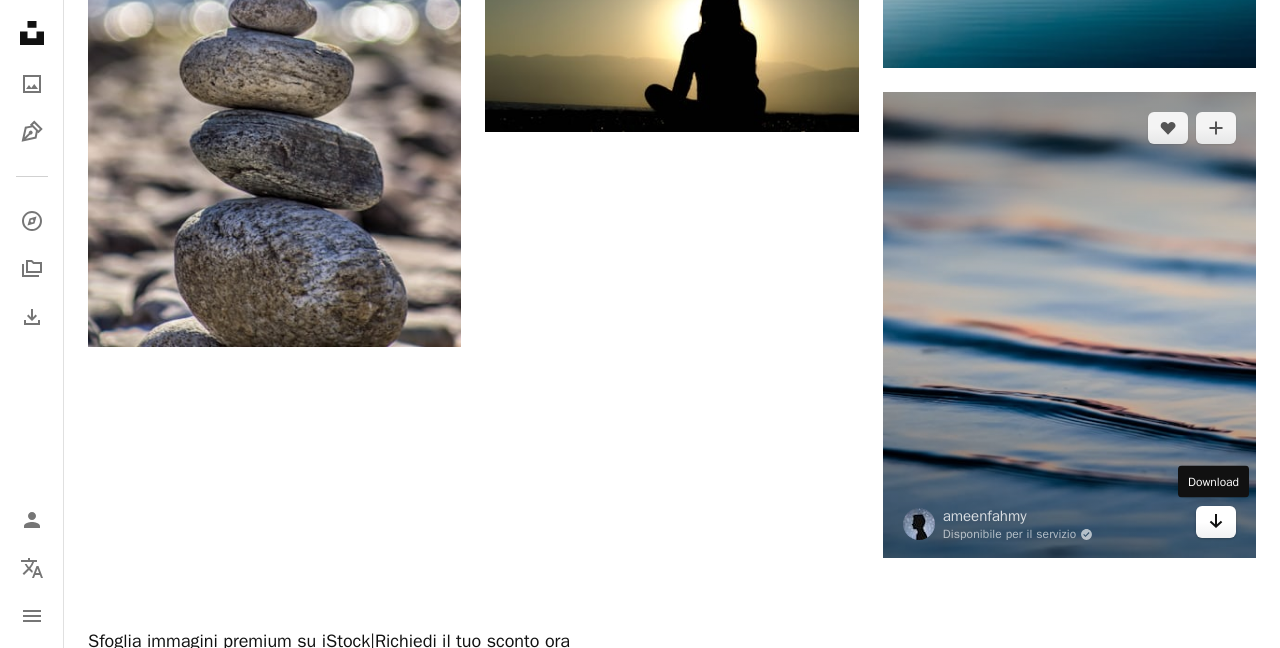 click on "Arrow pointing down" 